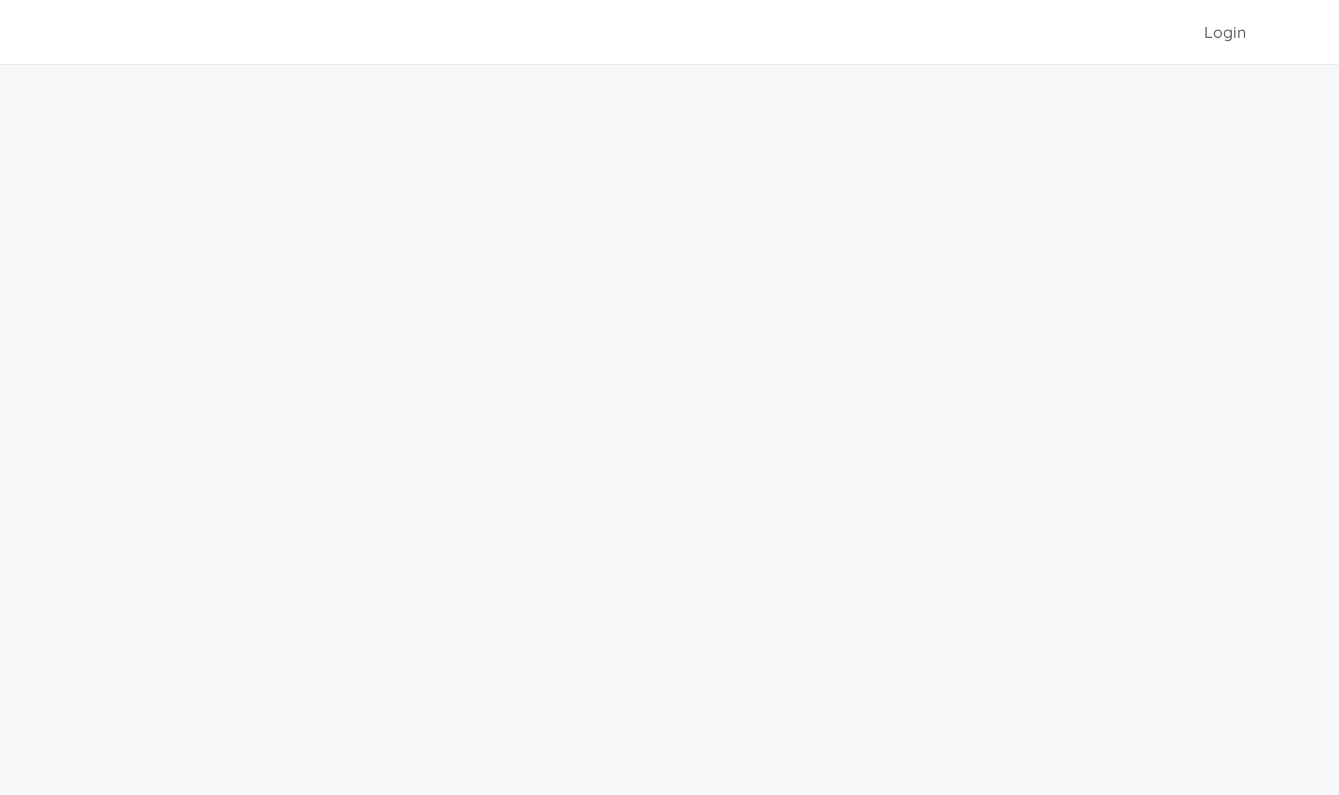 scroll, scrollTop: 0, scrollLeft: 0, axis: both 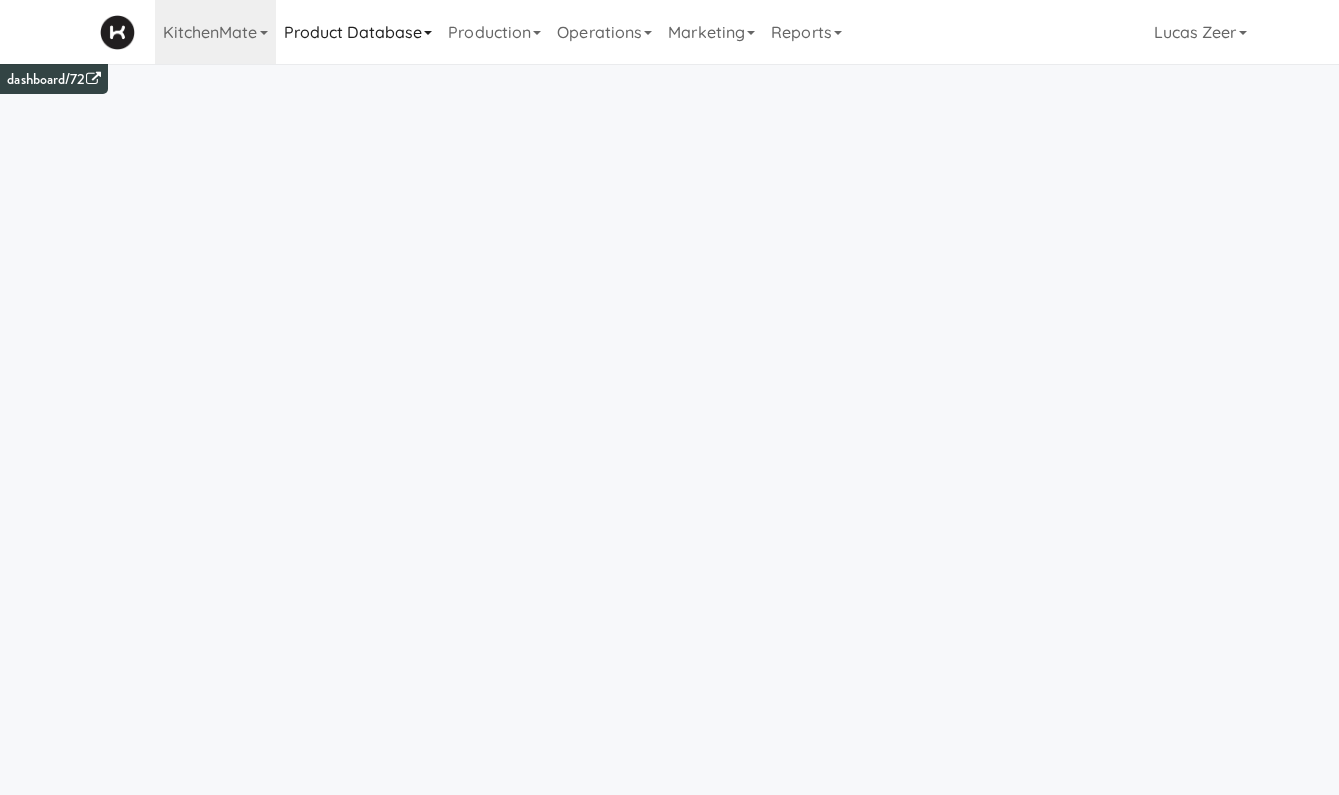 click on "Product Database" at bounding box center (358, 32) 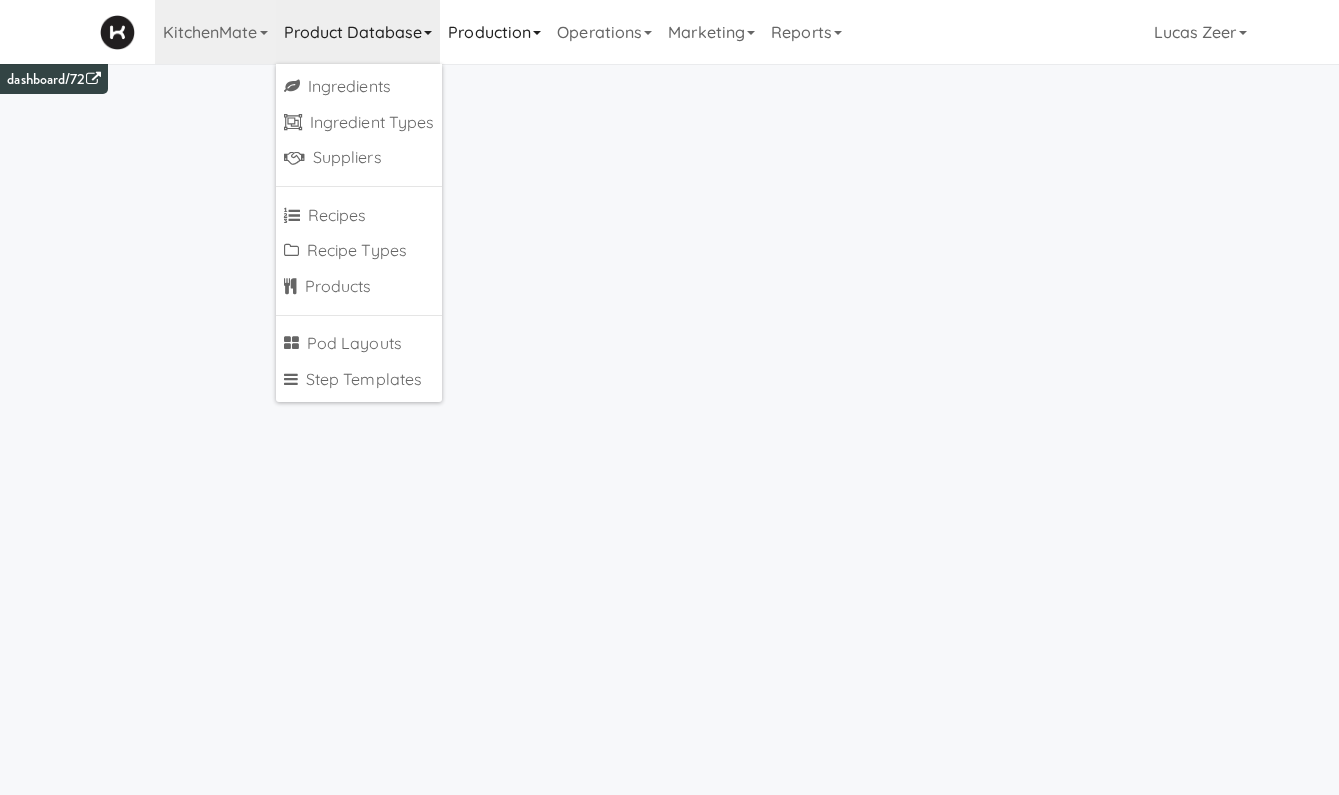 click on "Production" at bounding box center [494, 32] 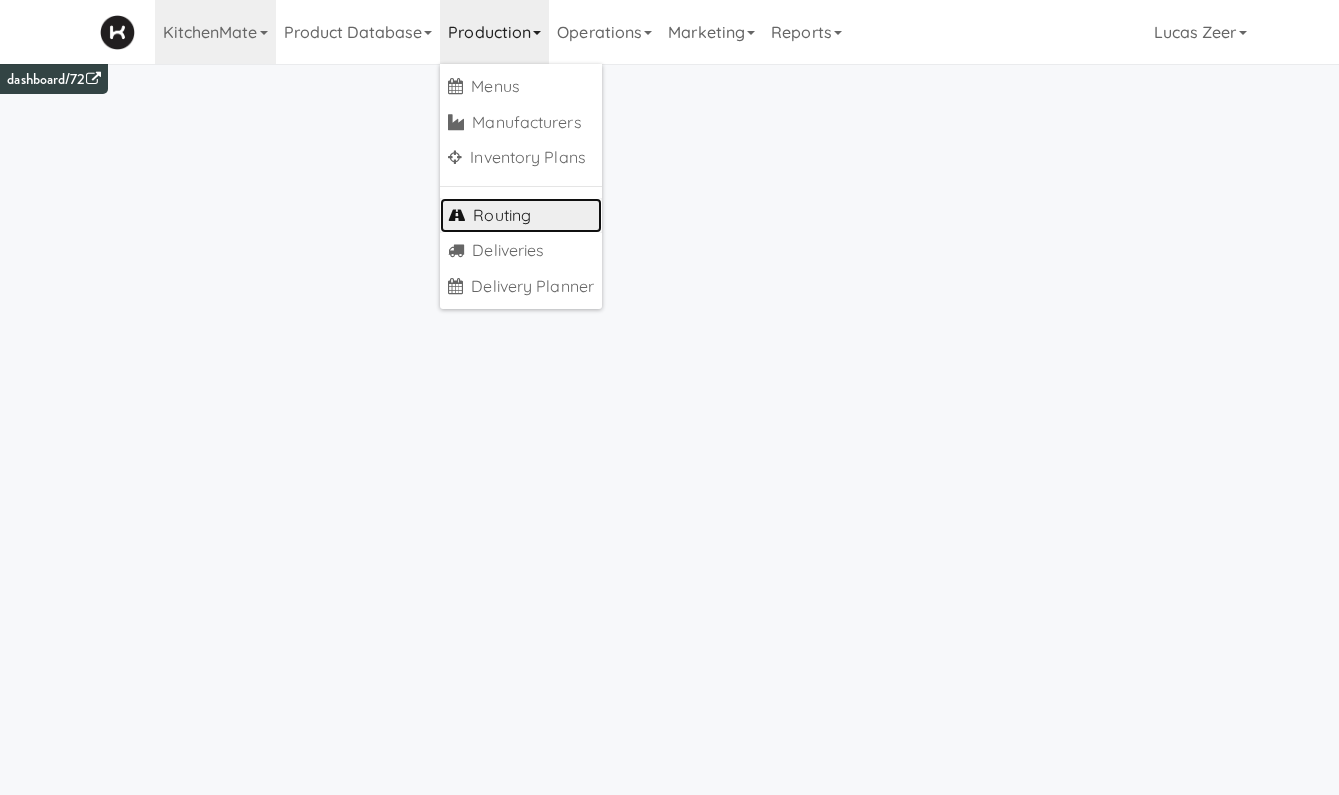 click on "Routing" at bounding box center (521, 216) 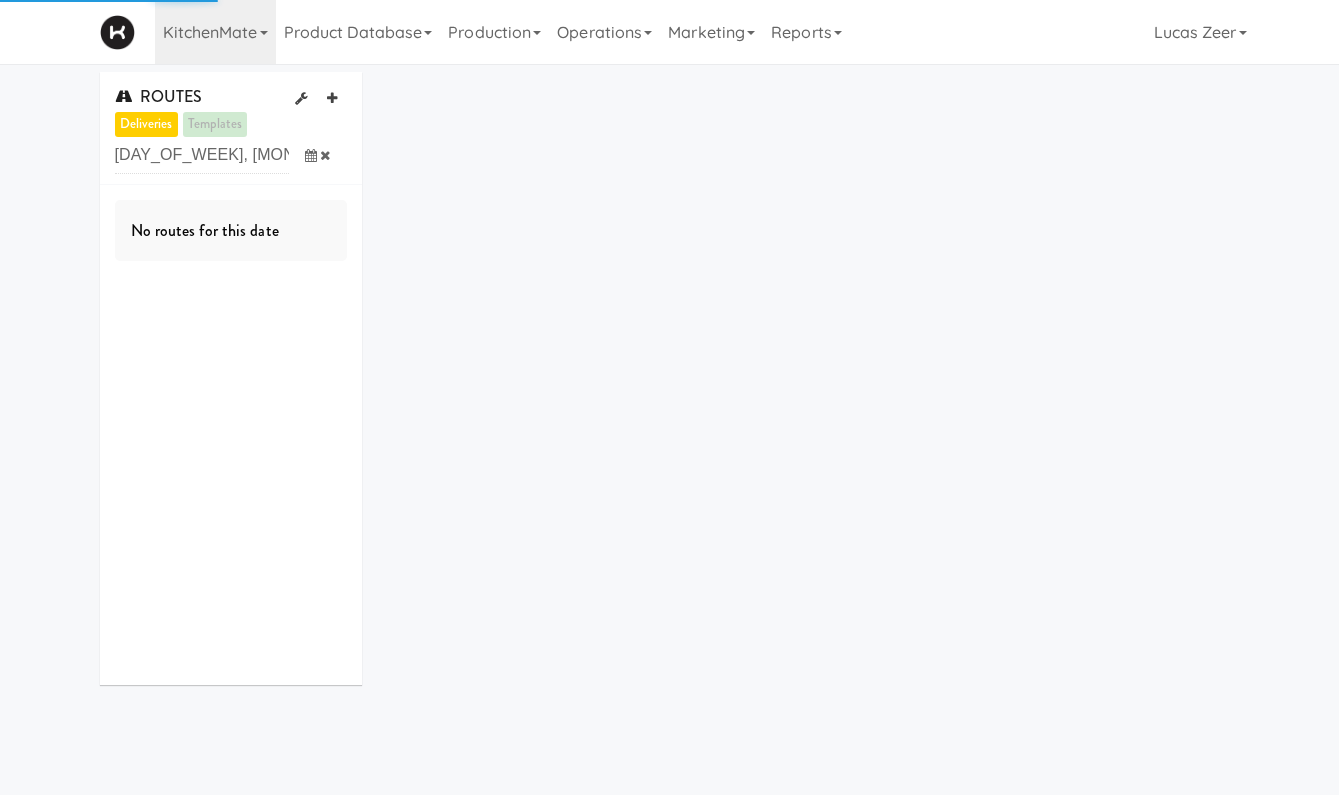 click at bounding box center (325, 155) 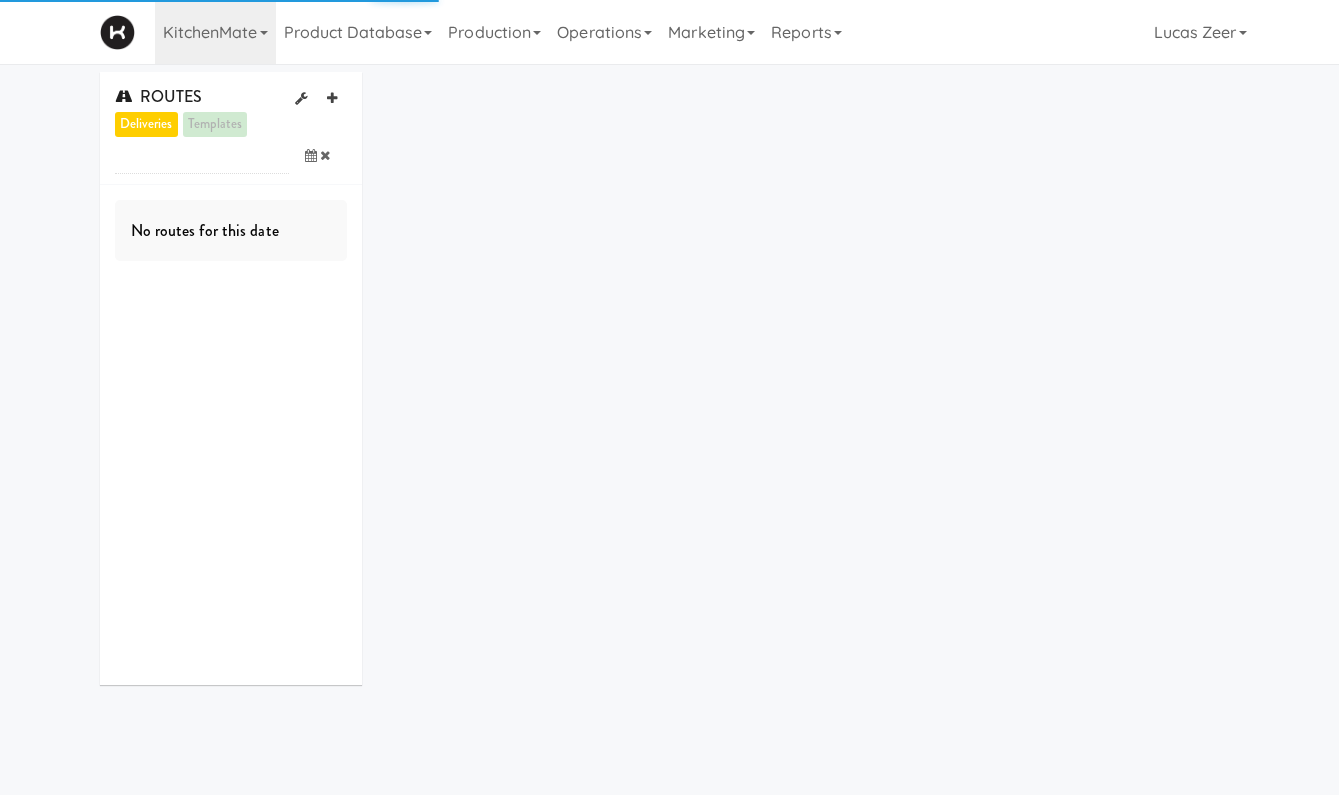 click at bounding box center (311, 155) 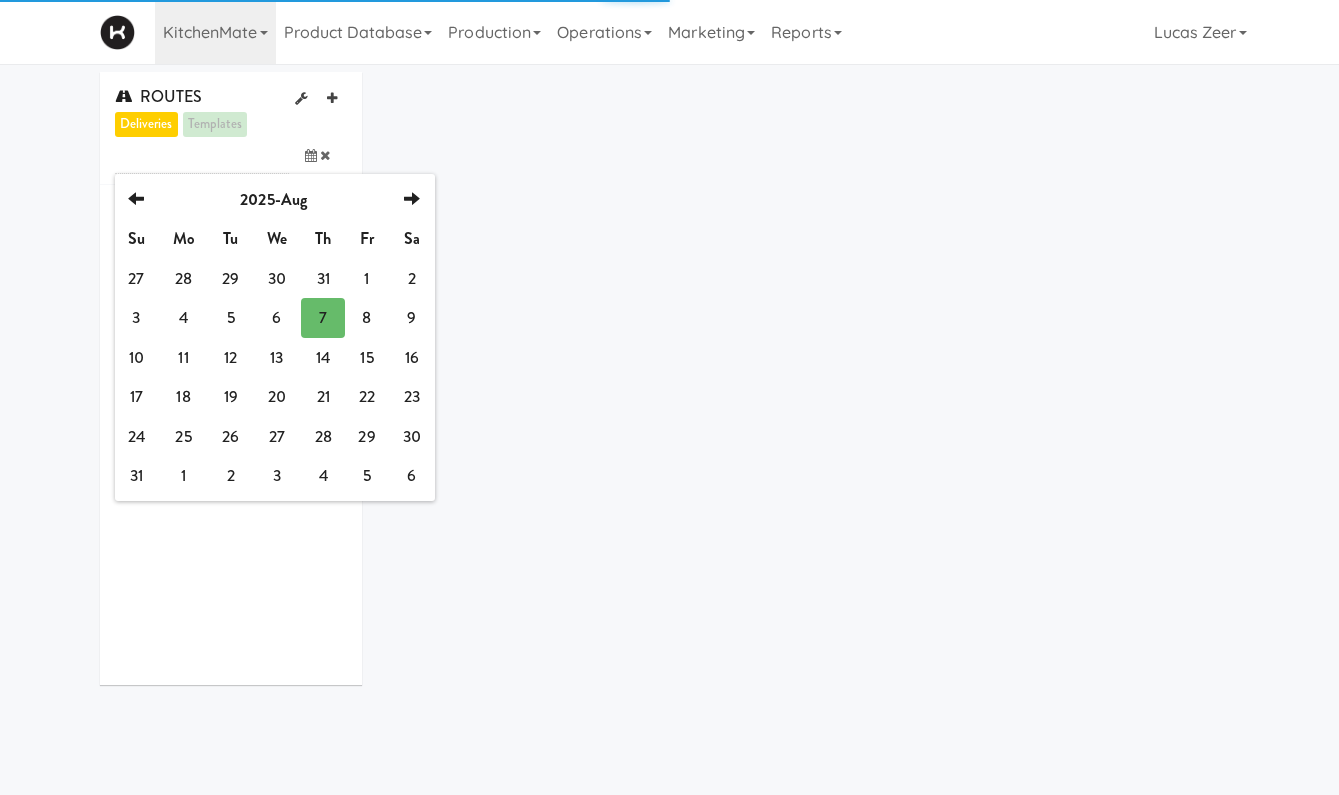 click on "ROUTES    deliveries   templates [DAY_OF_WEEK], [MONTH] [DAY], [YEAR]
previous
[YEAR]-[MONTH]
next
Su Mo Tu We Fr Sa
27 28 29 30 31 1 2
3 4 5 6 7 8 9
10 11 12 13 14 15 16
17 18 19 20 21 22 23
24 25 26 27 28 29 30
31 1 2 3 4 5 6
No routes for this date" at bounding box center [670, 386] 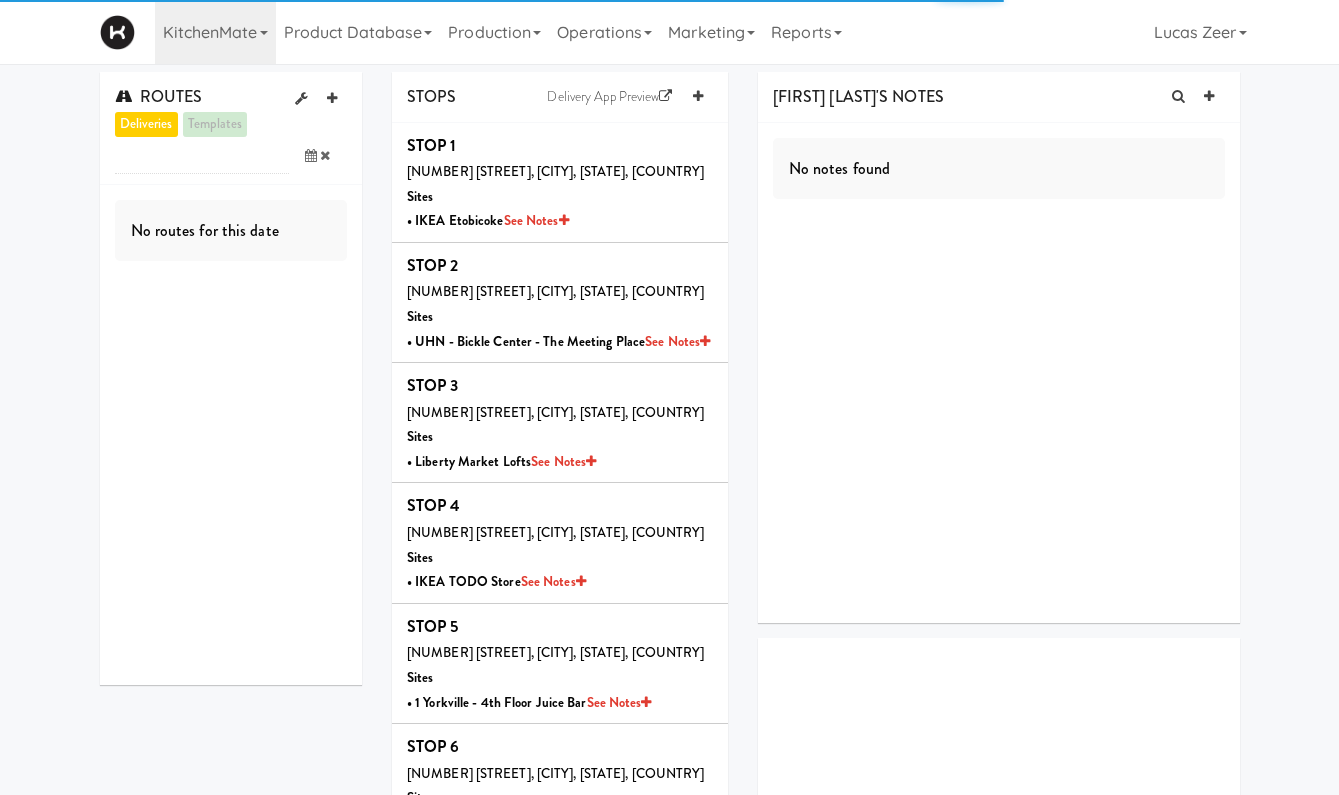 click on "deliveries" at bounding box center (146, 124) 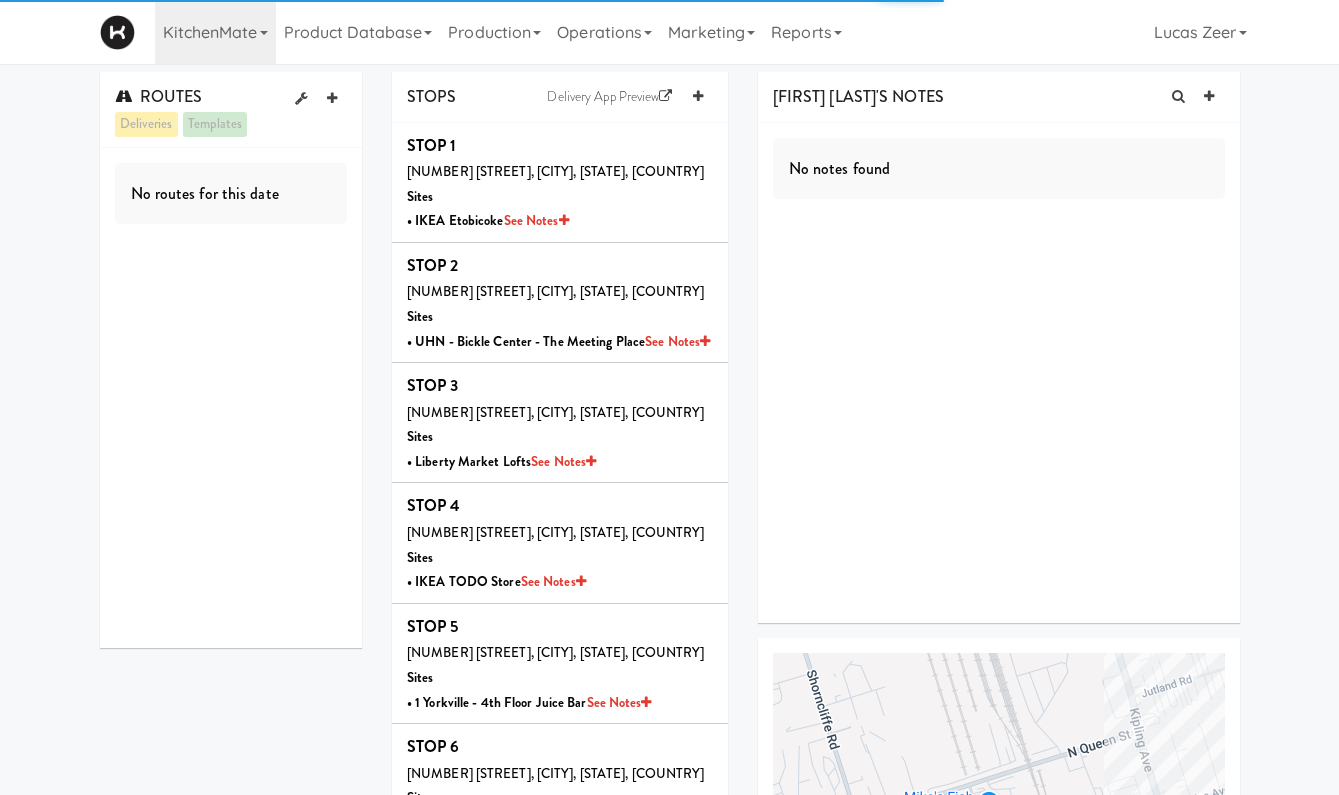 click on "deliveries" at bounding box center (146, 124) 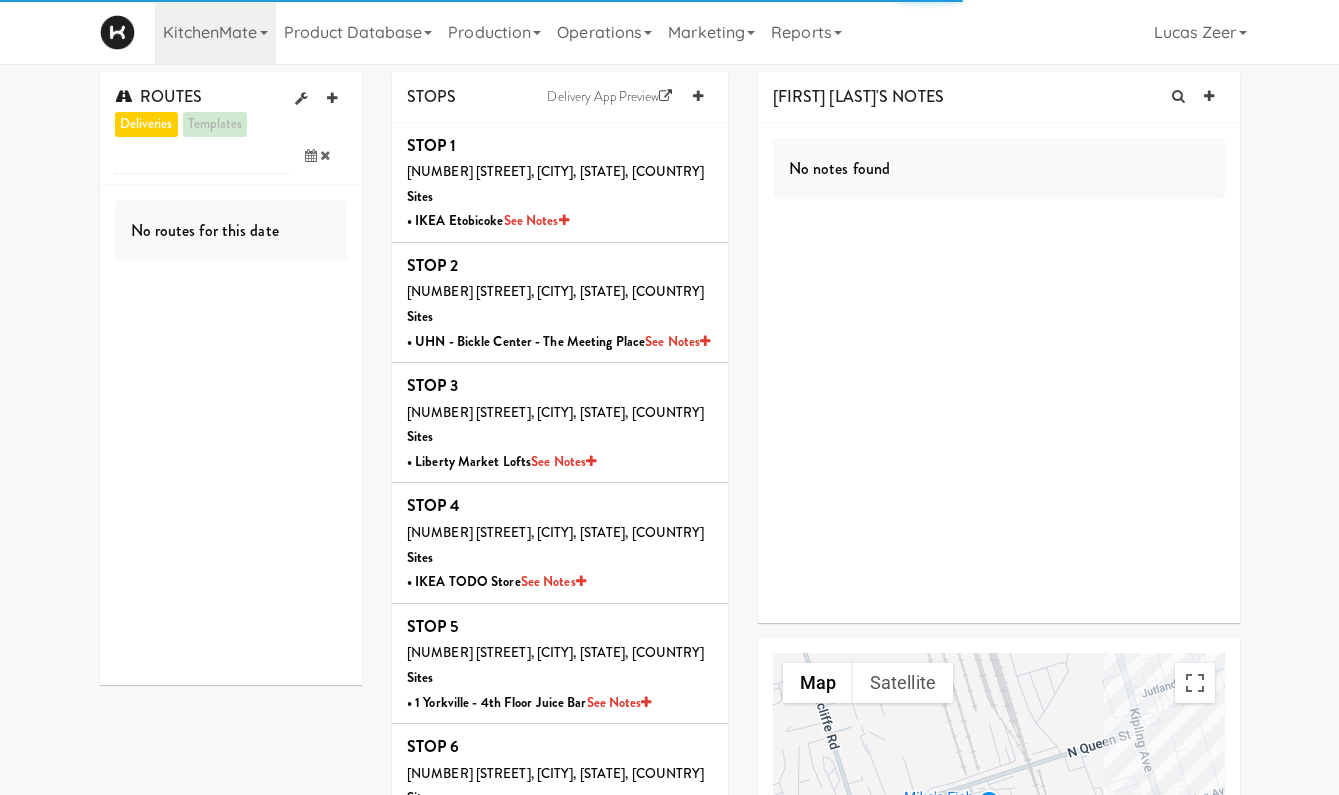 click at bounding box center [311, 155] 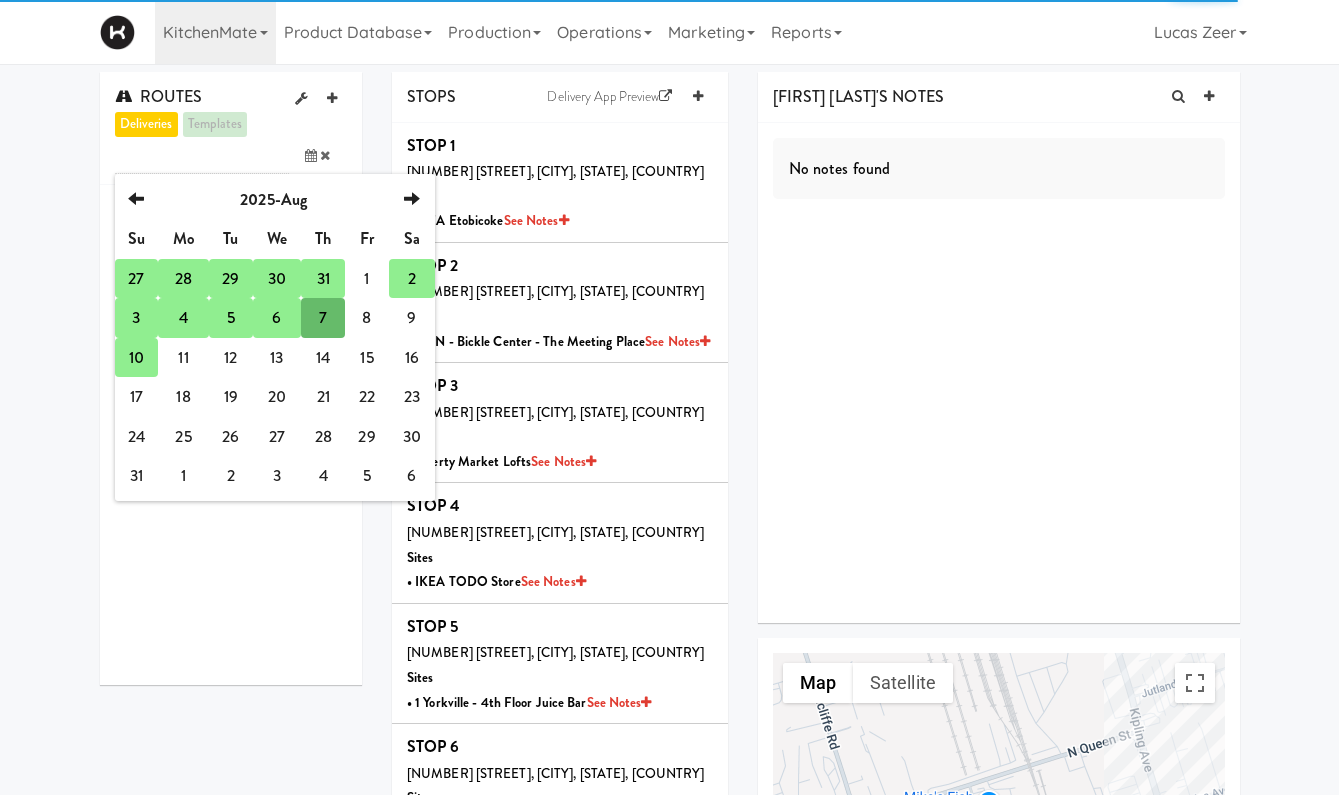 click on "5" at bounding box center (231, 318) 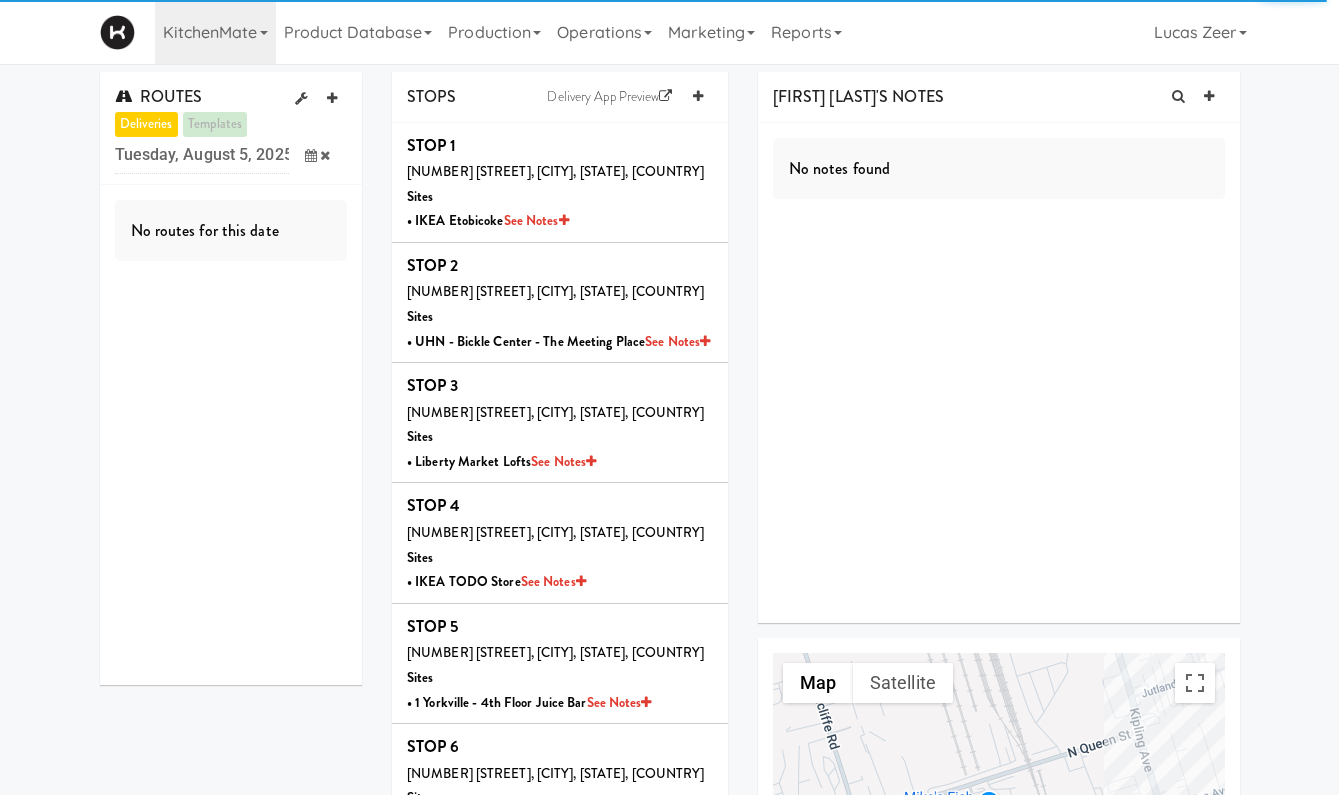 click at bounding box center [311, 155] 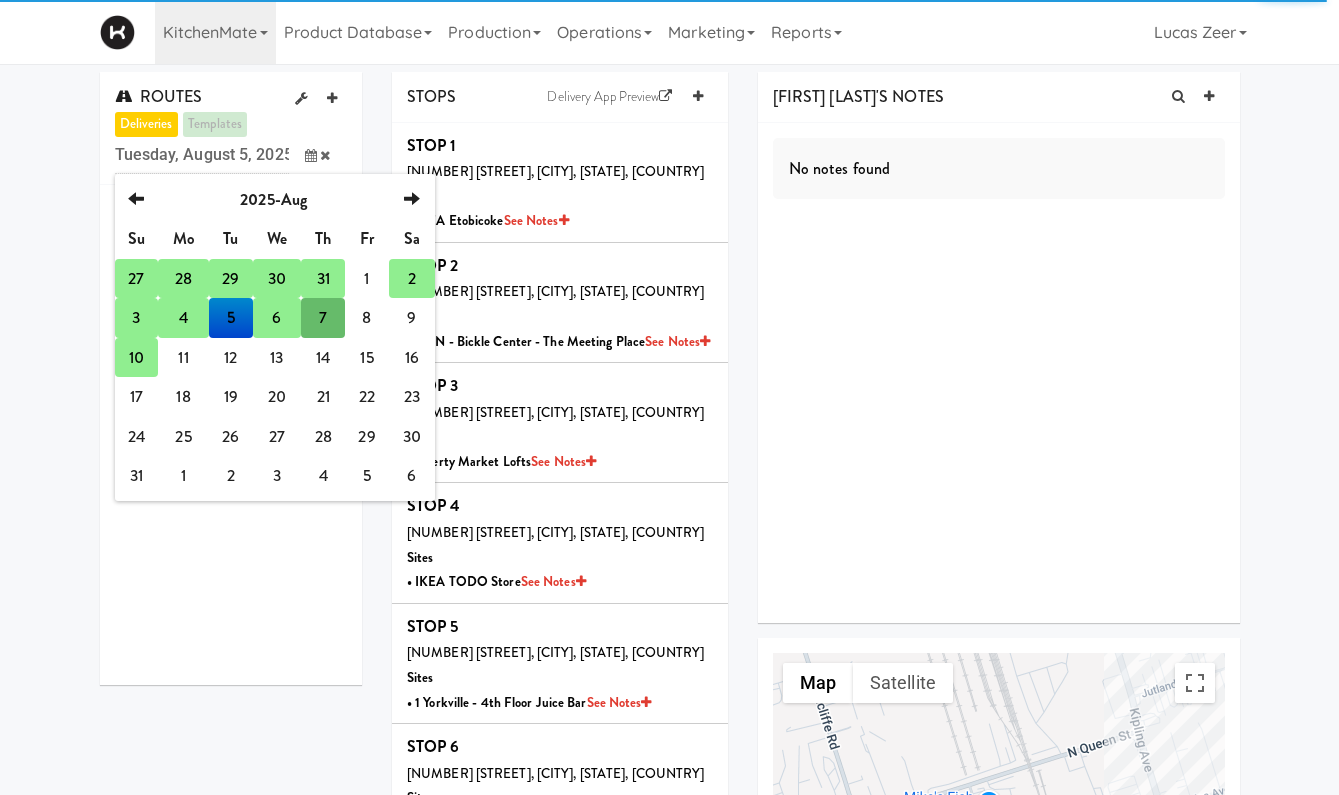 click on "5" at bounding box center (231, 318) 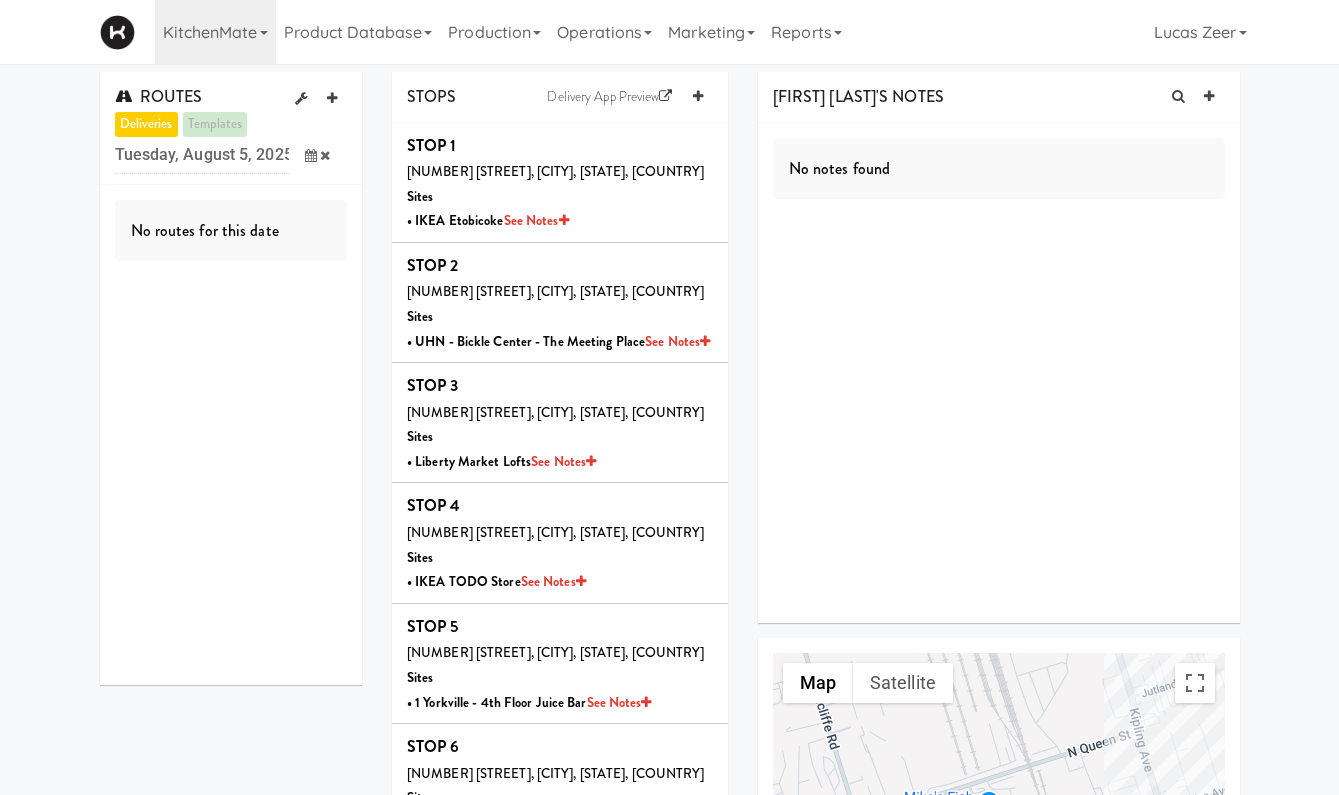 click at bounding box center (325, 155) 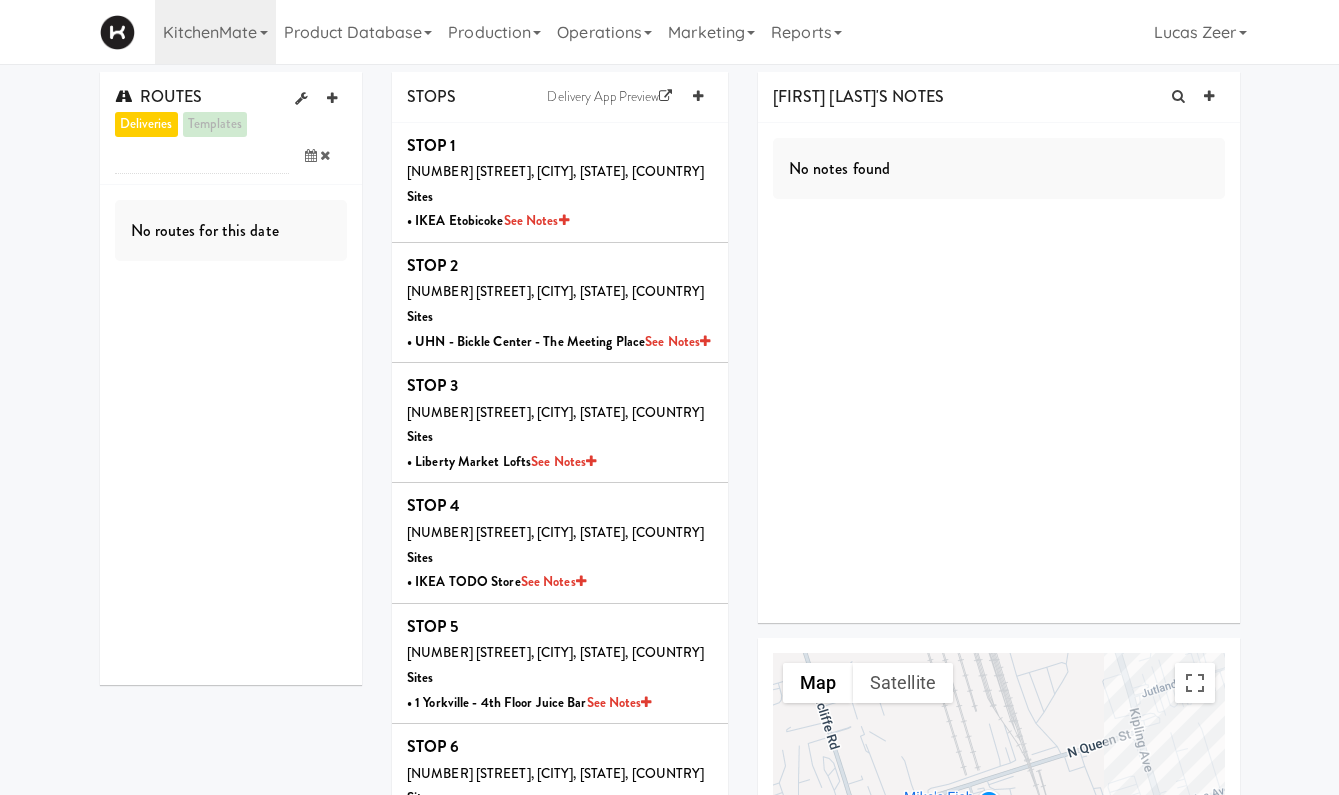 click at bounding box center (318, 155) 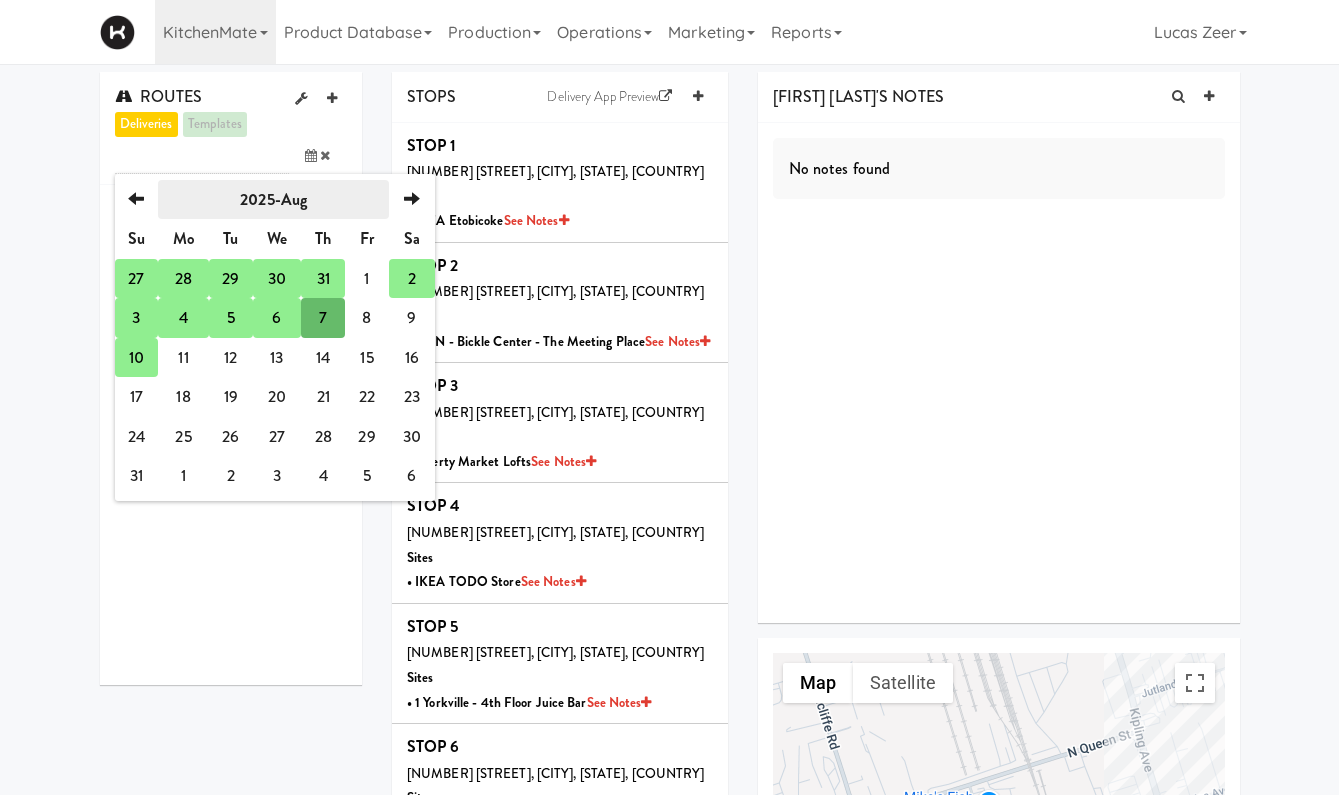 click on "2025-Aug" at bounding box center (273, 200) 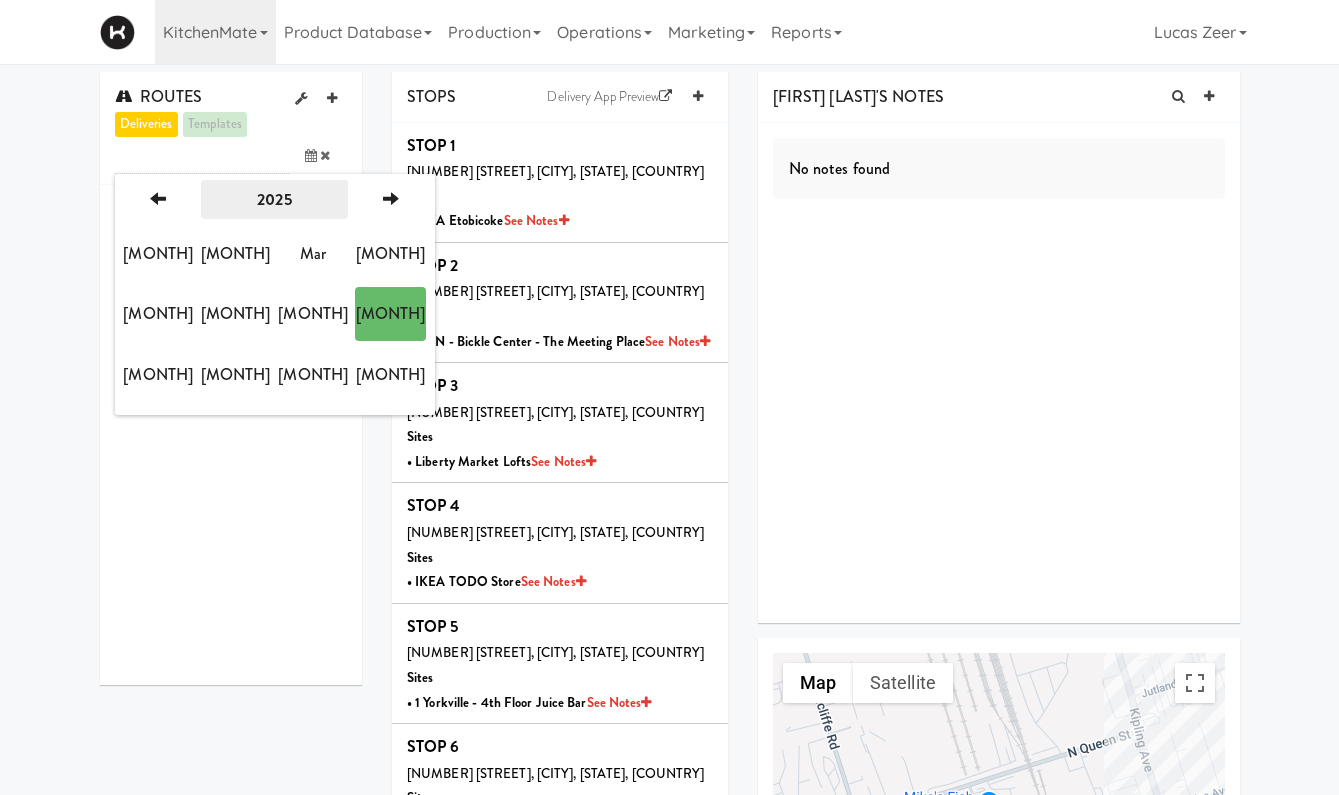 click on "2025" at bounding box center [274, 200] 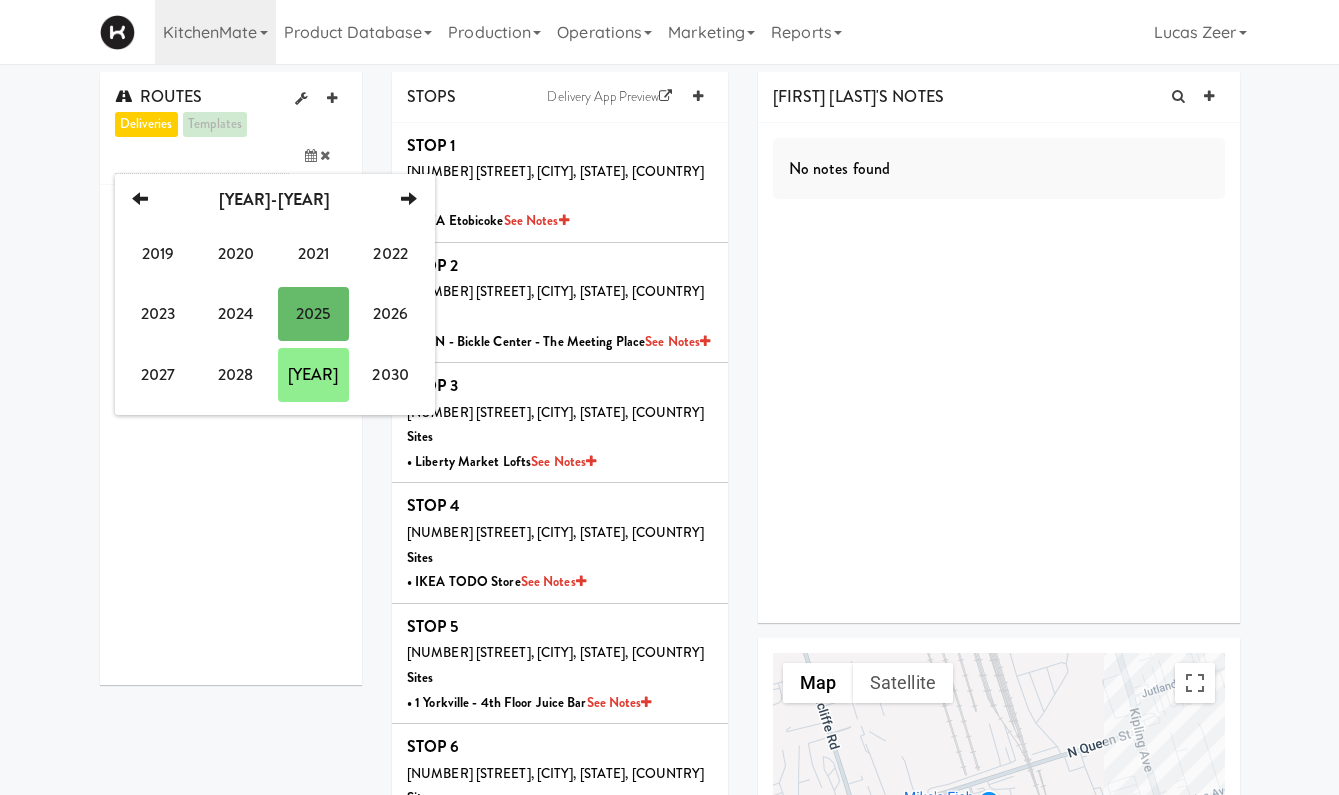 click on "2025" at bounding box center (313, 314) 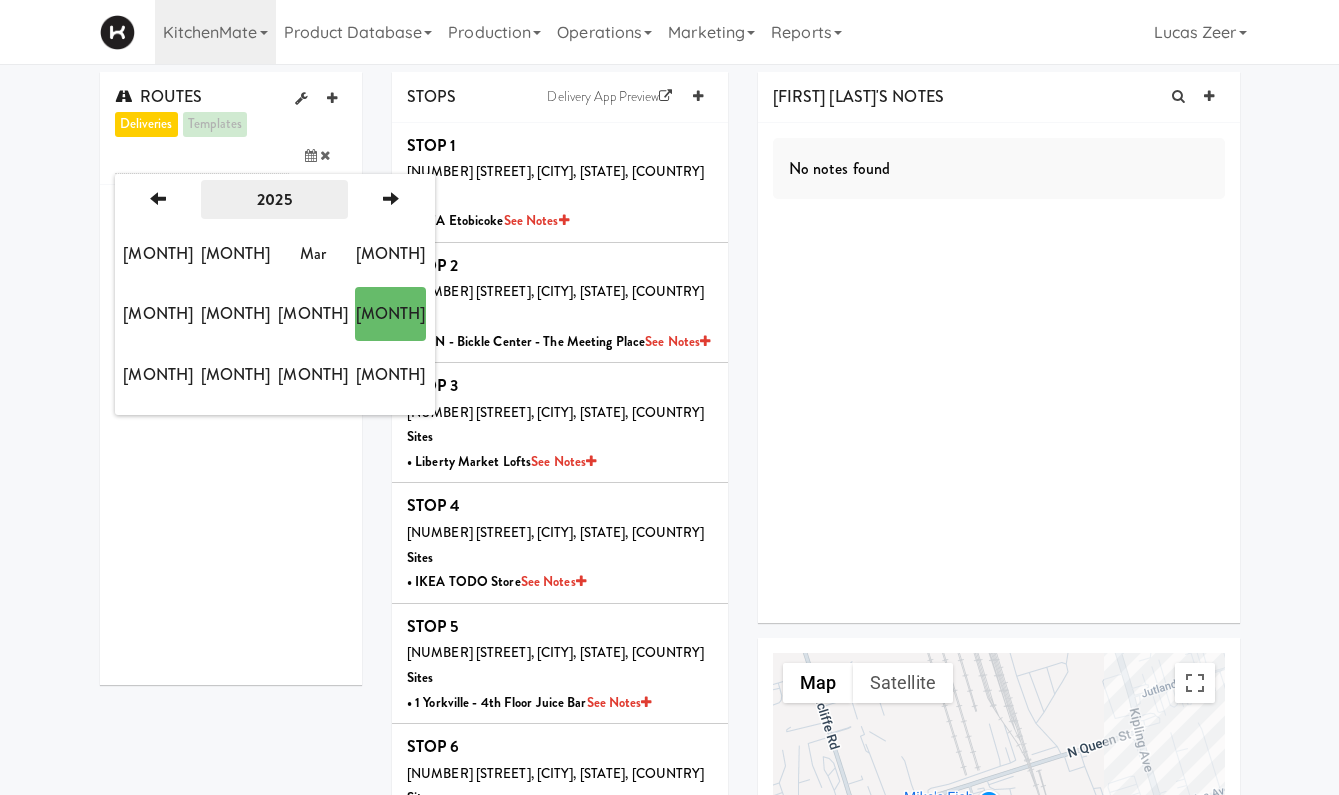 click on "2025" at bounding box center [274, 200] 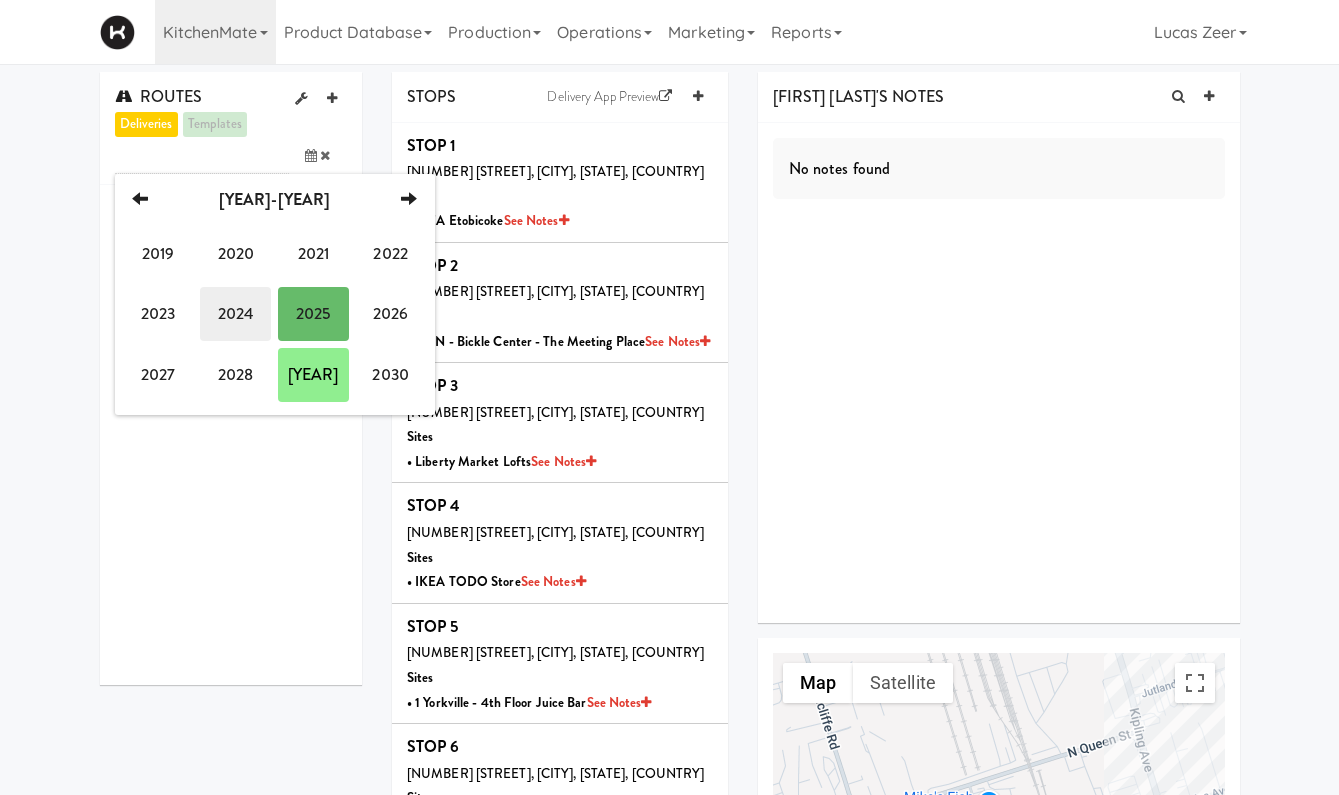 click on "2024" at bounding box center (235, 314) 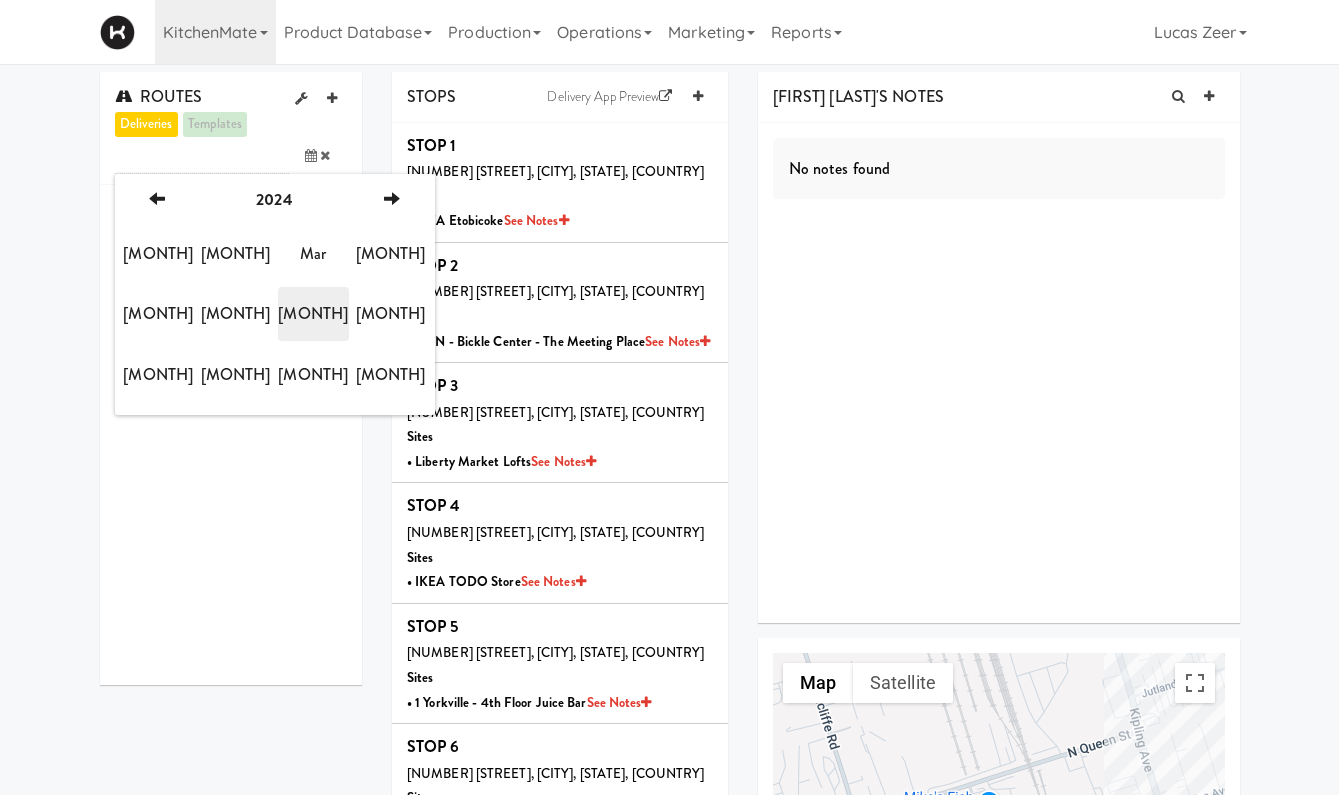 click on "[MONTH]" at bounding box center (313, 314) 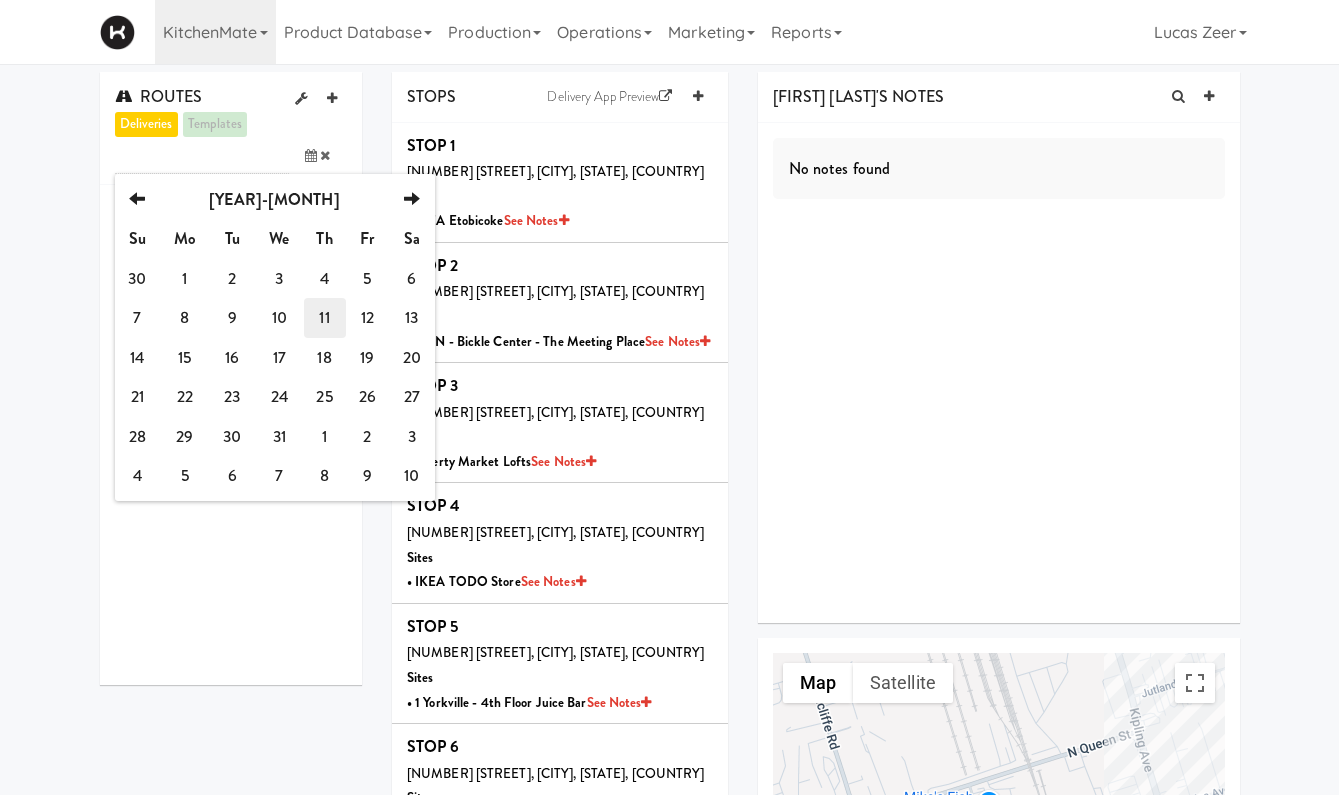 click on "11" at bounding box center (325, 318) 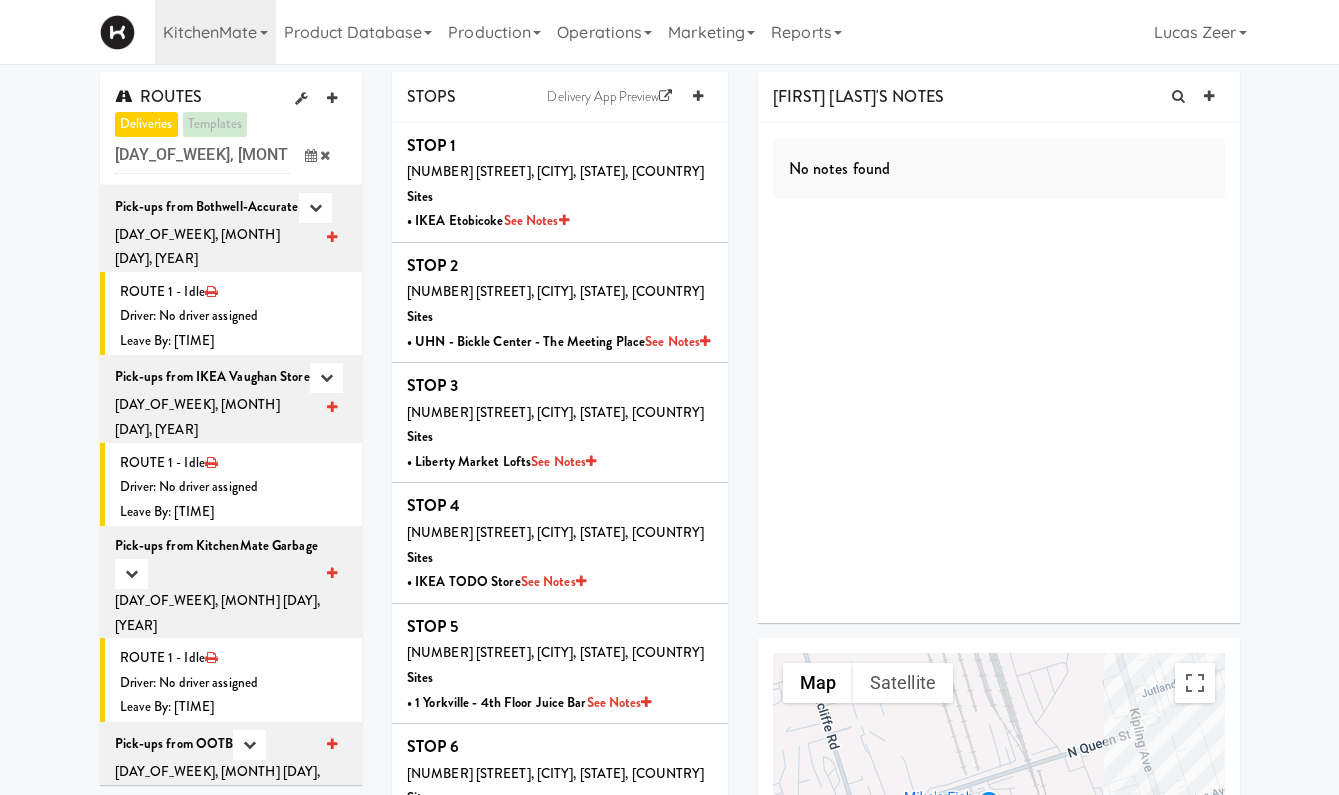 click at bounding box center (202, 155) 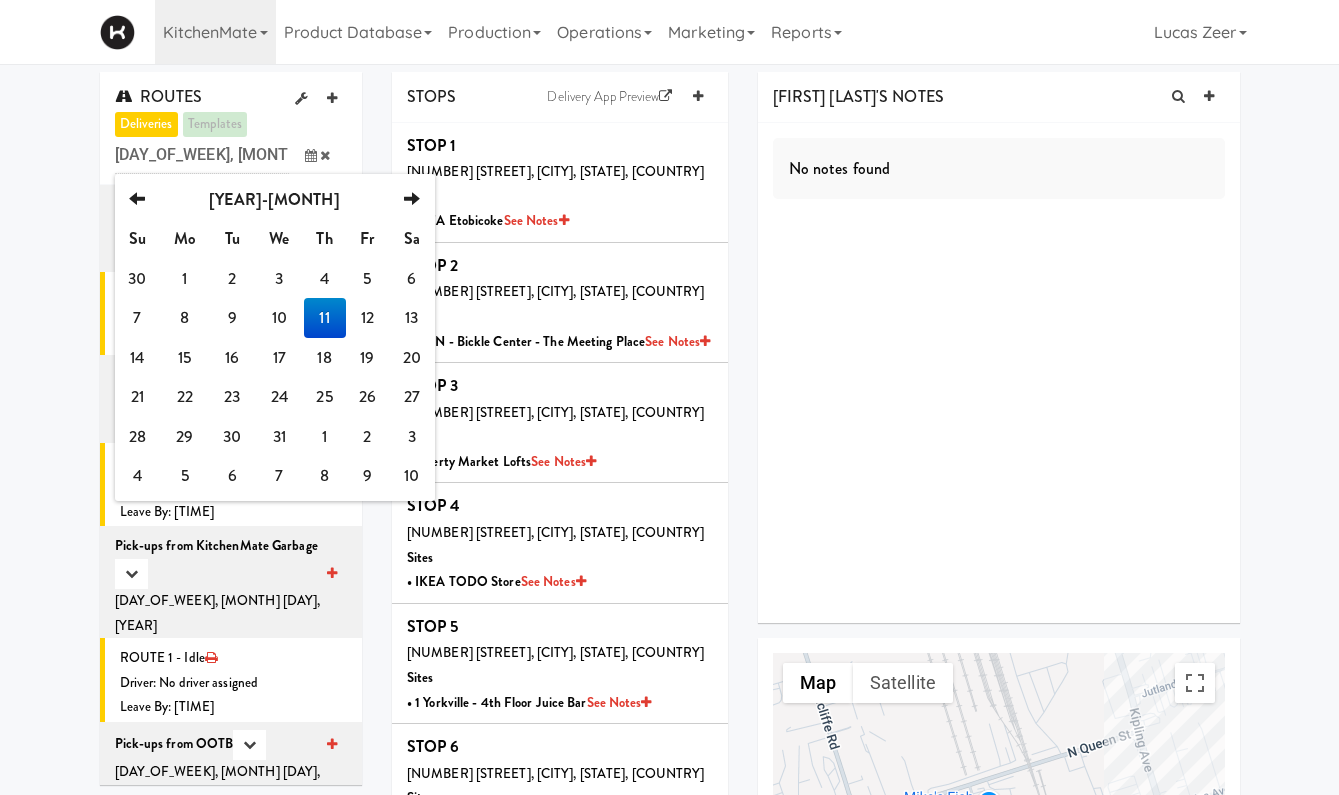 click at bounding box center (202, 155) 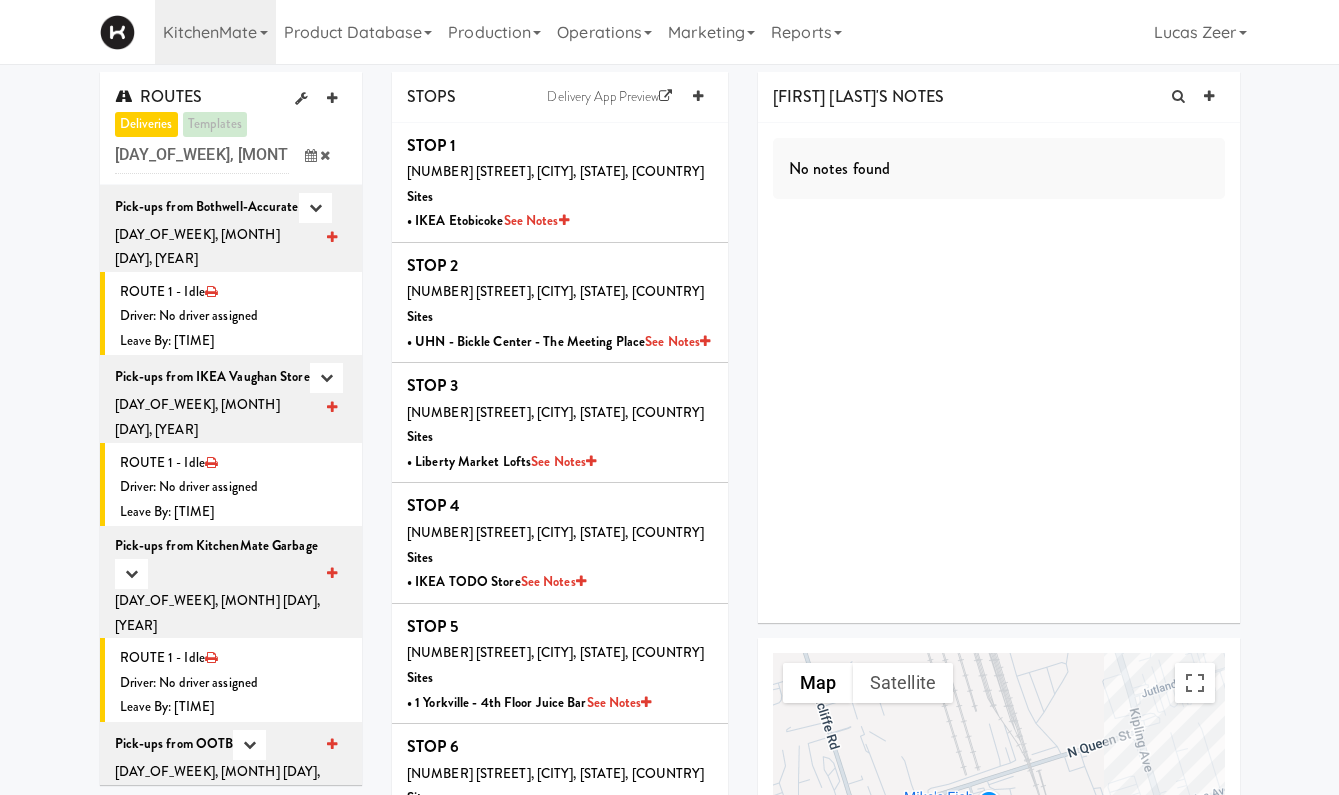 click at bounding box center (202, 155) 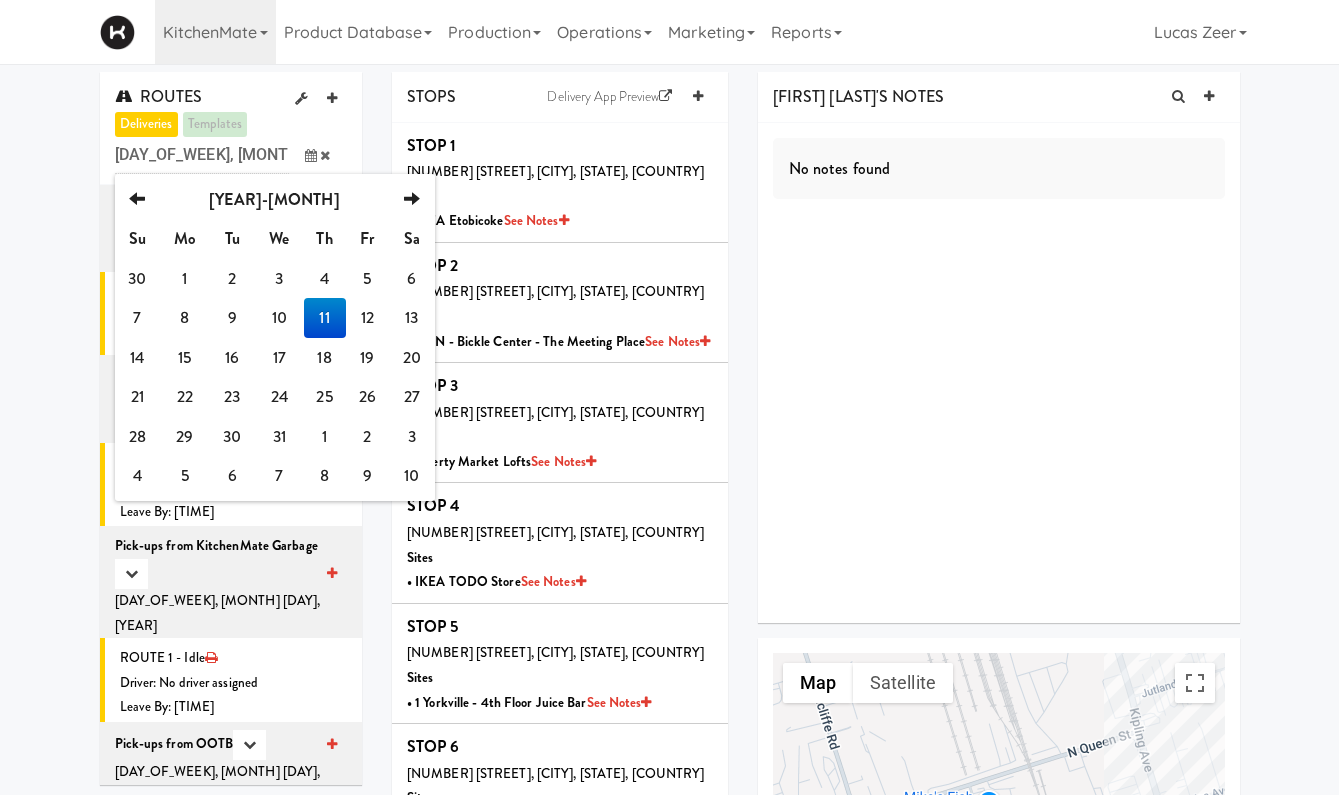 type on "[DAY_OF_WEEK], [MONTH] [DAY], [YEAR]" 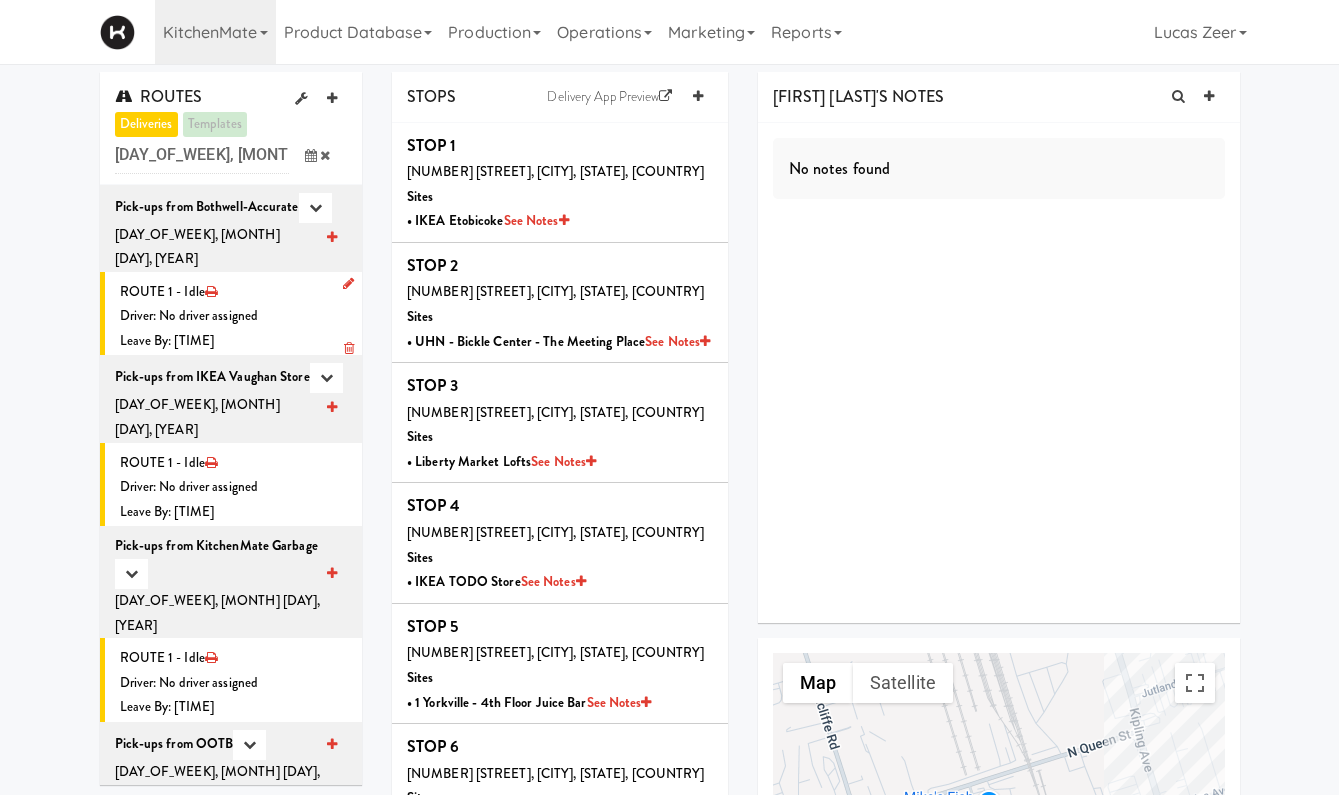 click on "Driver: No driver assigned" at bounding box center [234, 316] 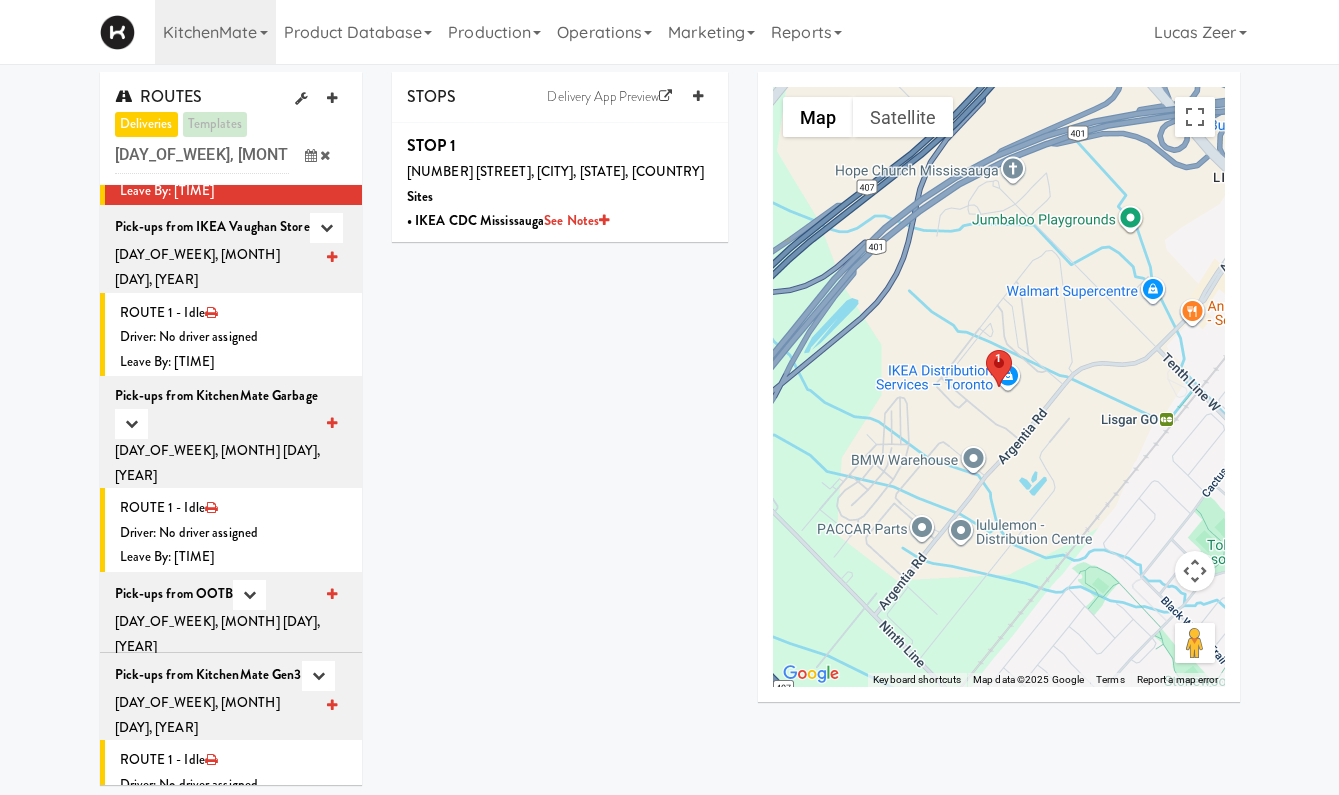 scroll, scrollTop: 168, scrollLeft: 0, axis: vertical 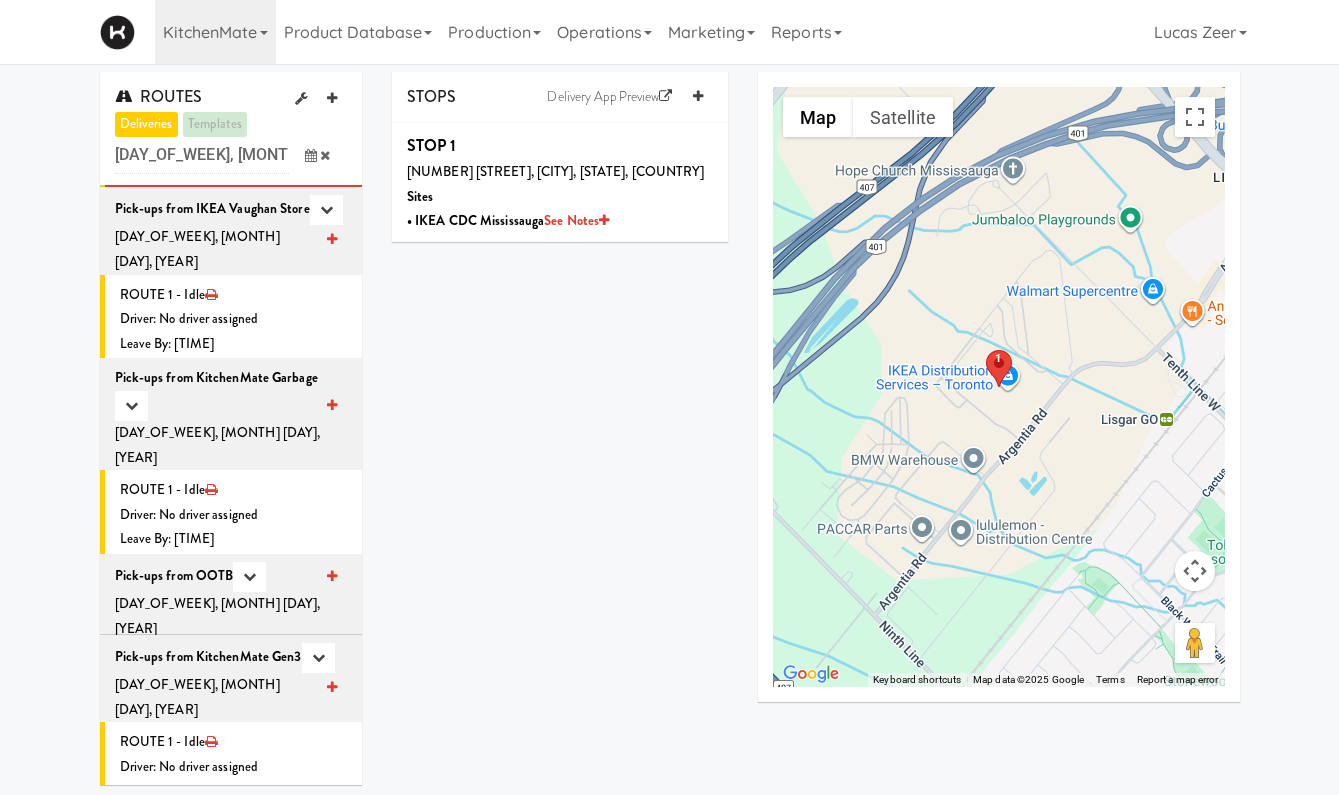 click on "Pick-ups from OOTB" at bounding box center [174, 575] 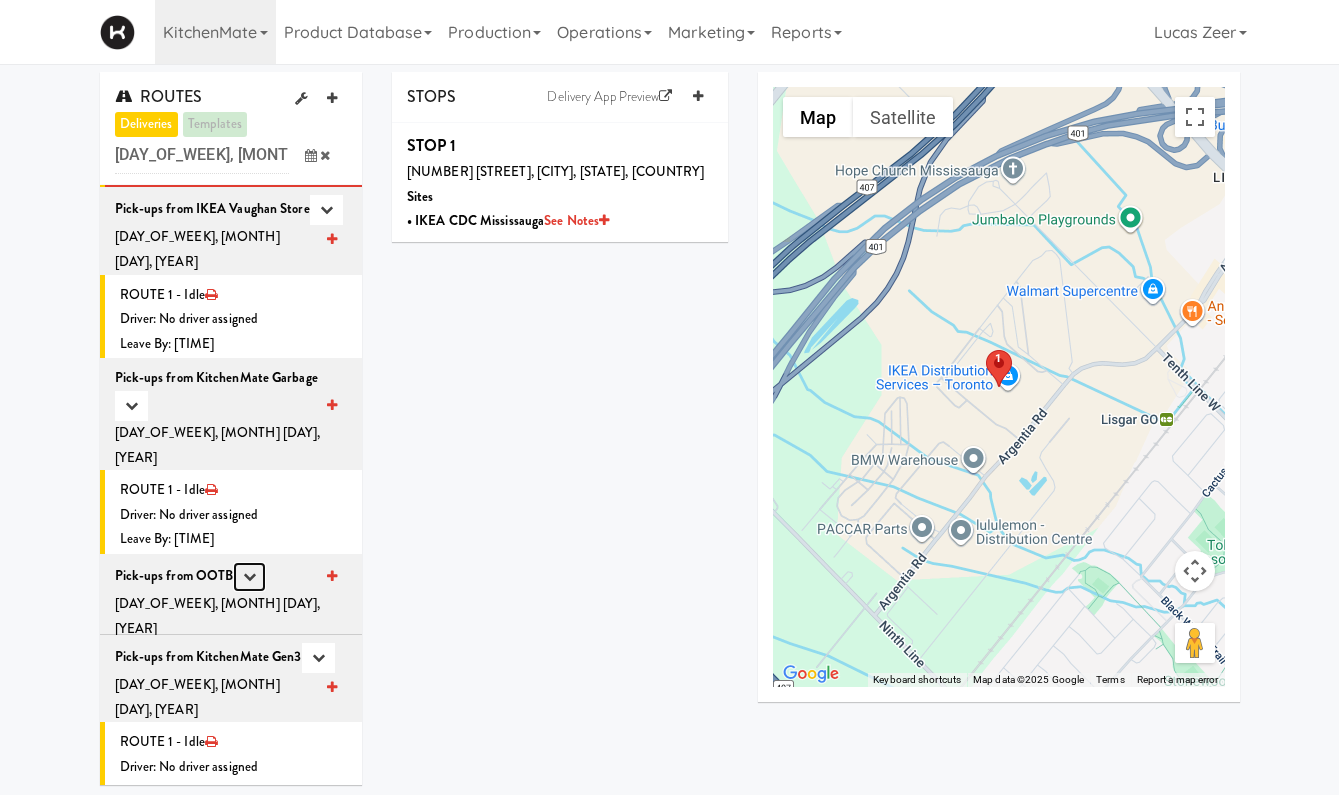 click at bounding box center (315, 39) 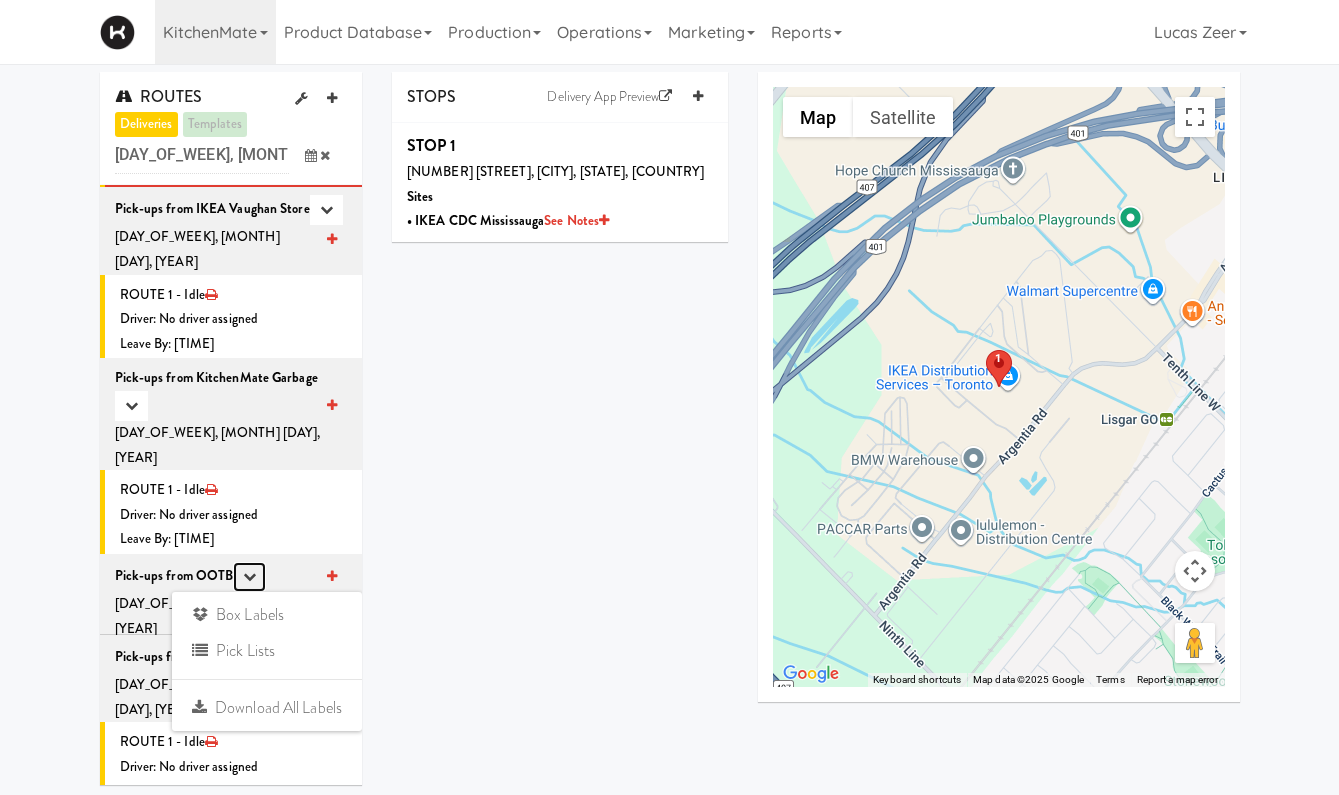 click at bounding box center (249, 576) 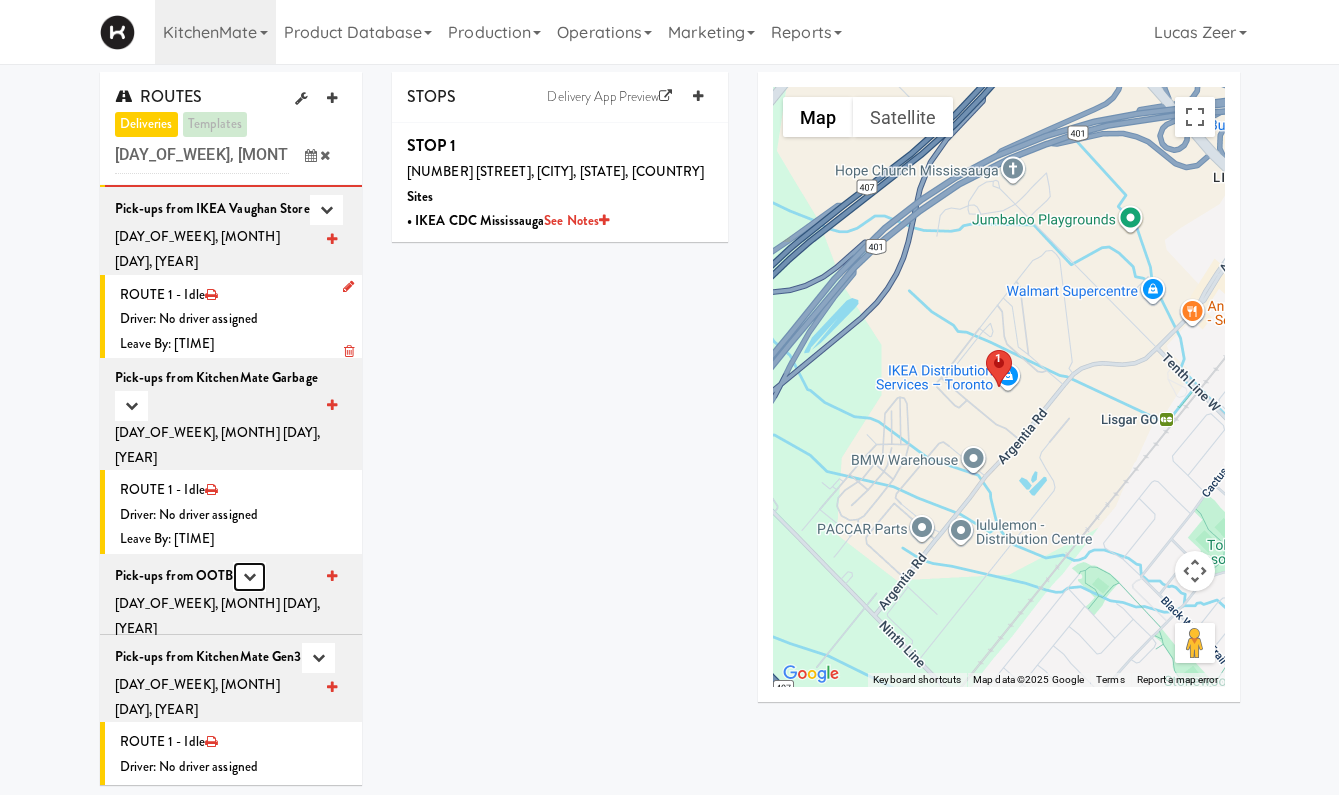 scroll, scrollTop: 0, scrollLeft: 0, axis: both 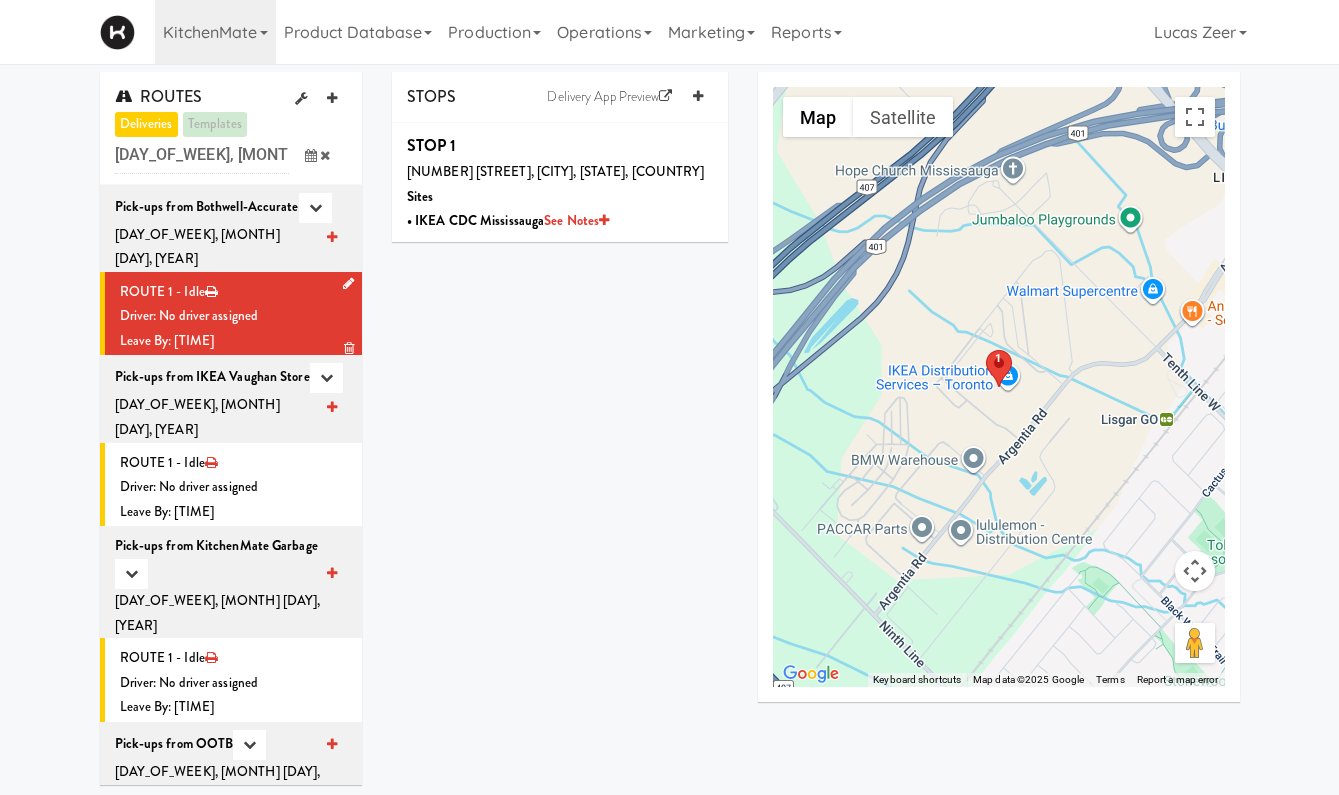 click on "ROUTE 1 - Idle  Driver: No driver assigned  Leave By: [TIME]" at bounding box center [231, 317] 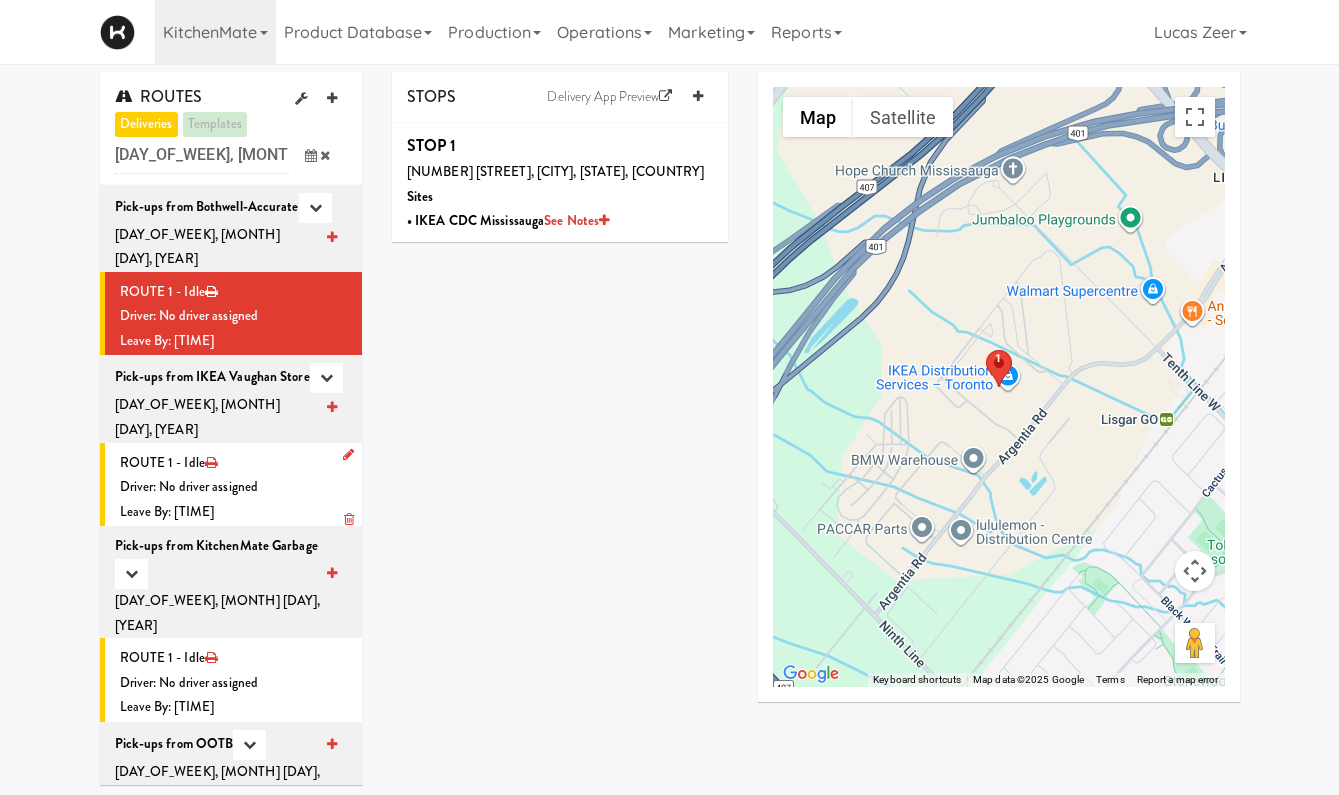 click on "Driver: No driver assigned" at bounding box center (234, 487) 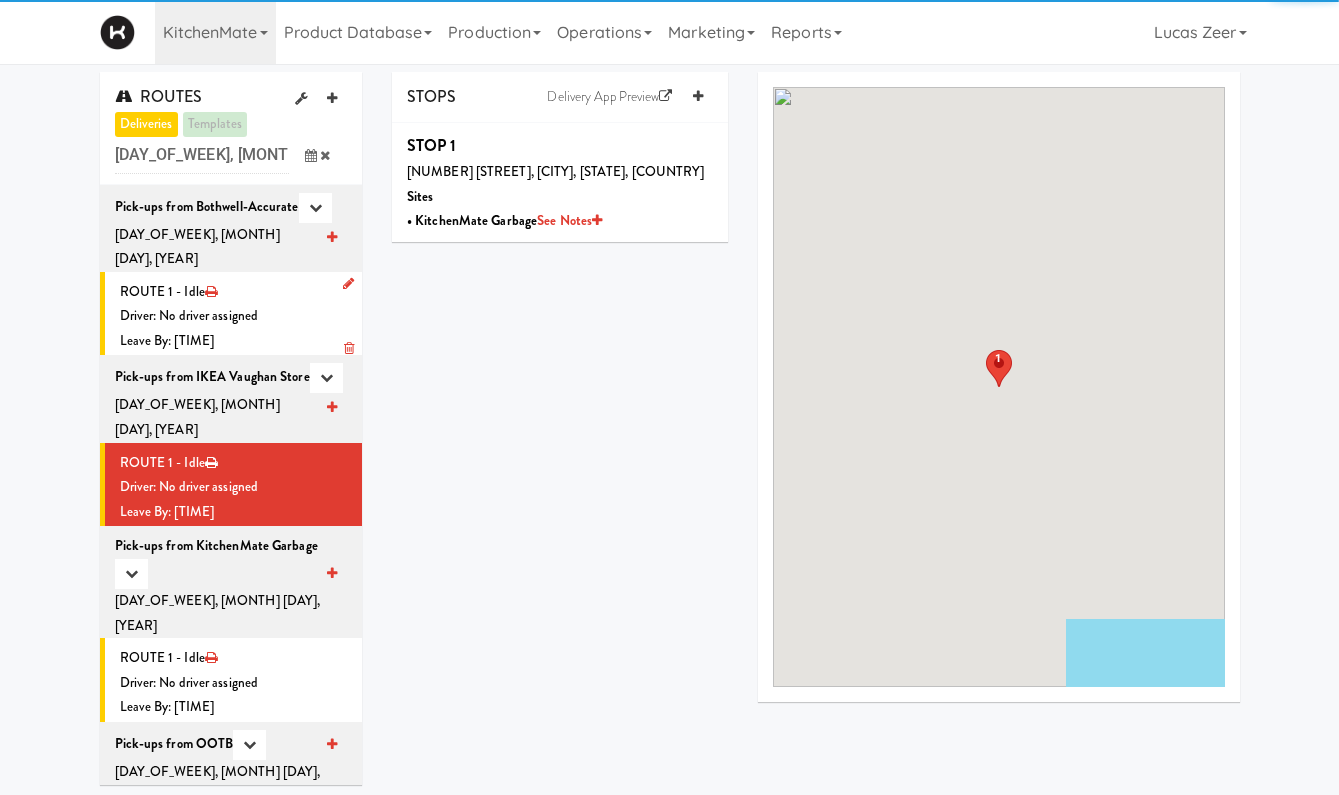 click on "ROUTE 1 - Idle  Driver: No driver assigned  Leave By: [TIME]" at bounding box center (231, 317) 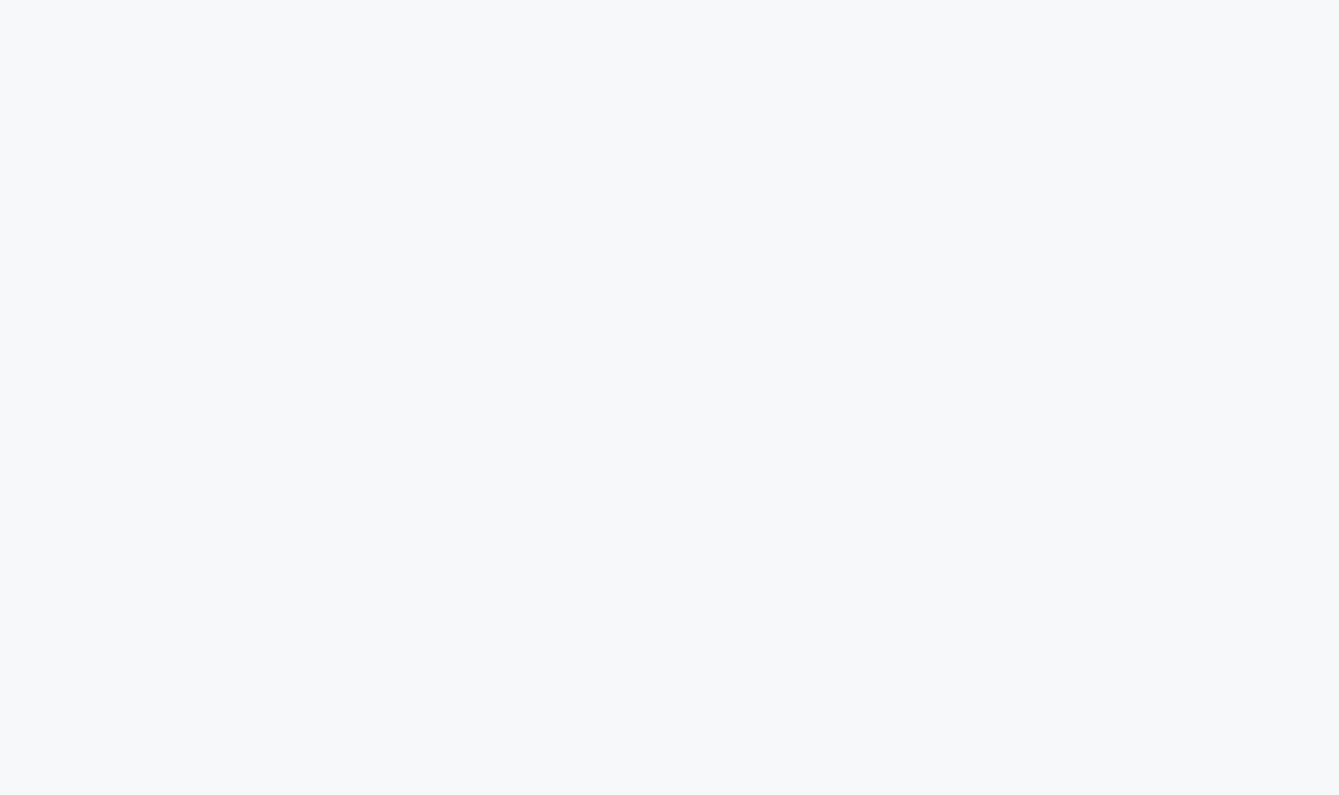 scroll, scrollTop: 0, scrollLeft: 0, axis: both 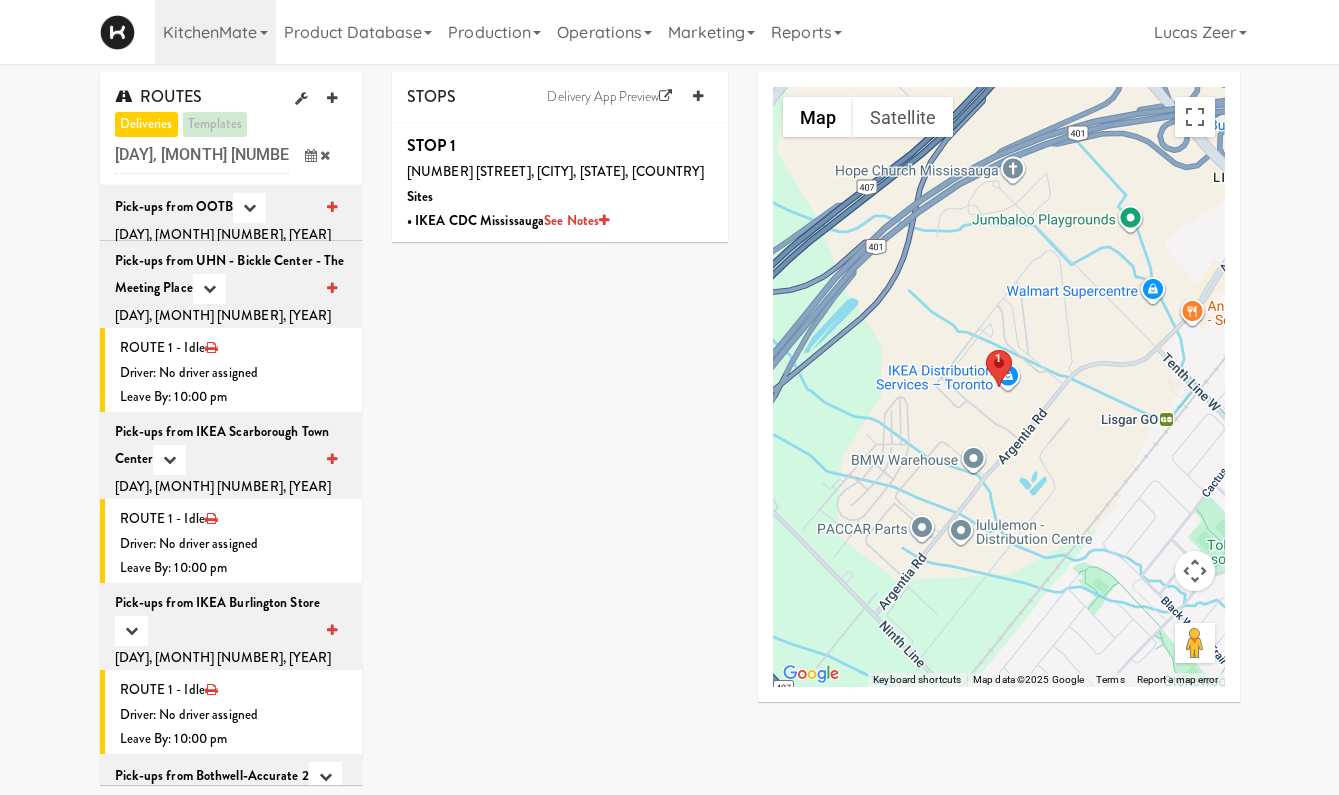 click at bounding box center (311, 155) 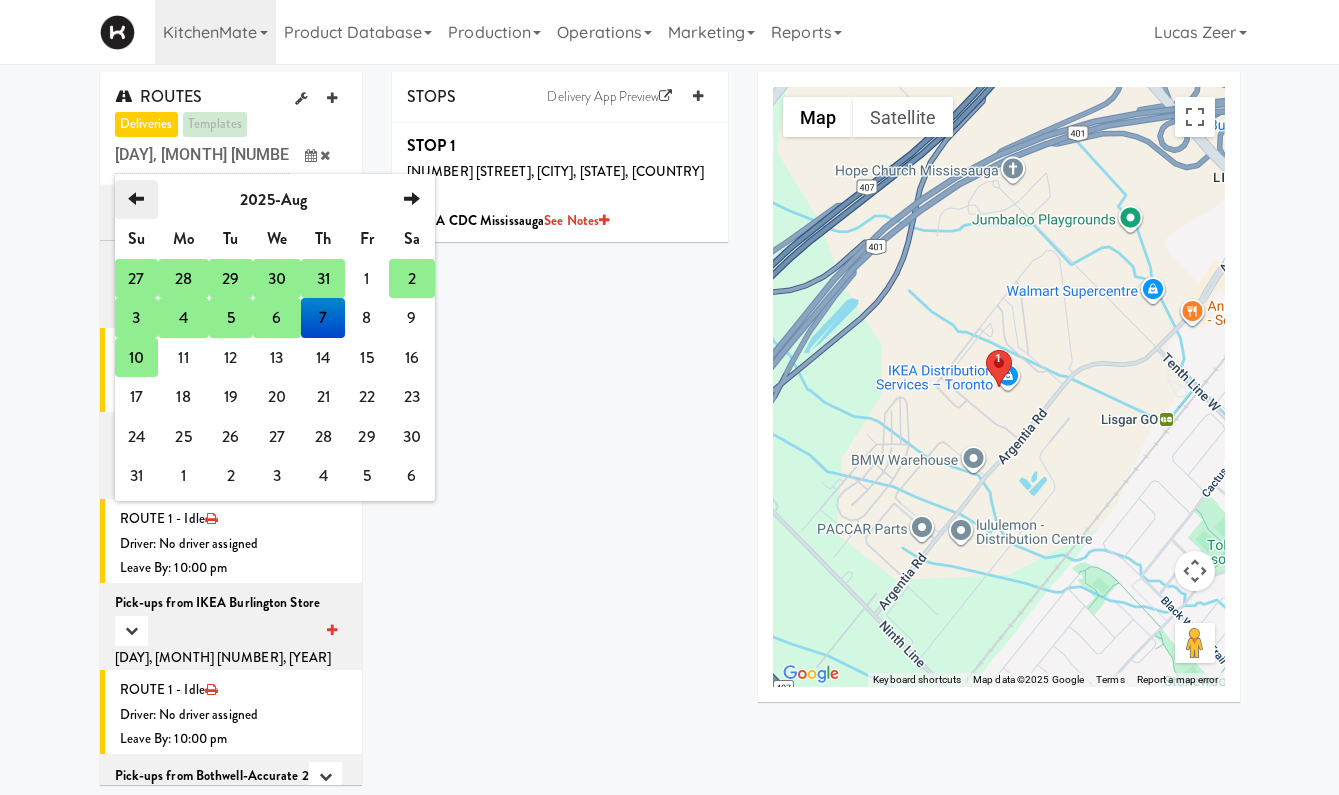 click on "previous" at bounding box center (136, 199) 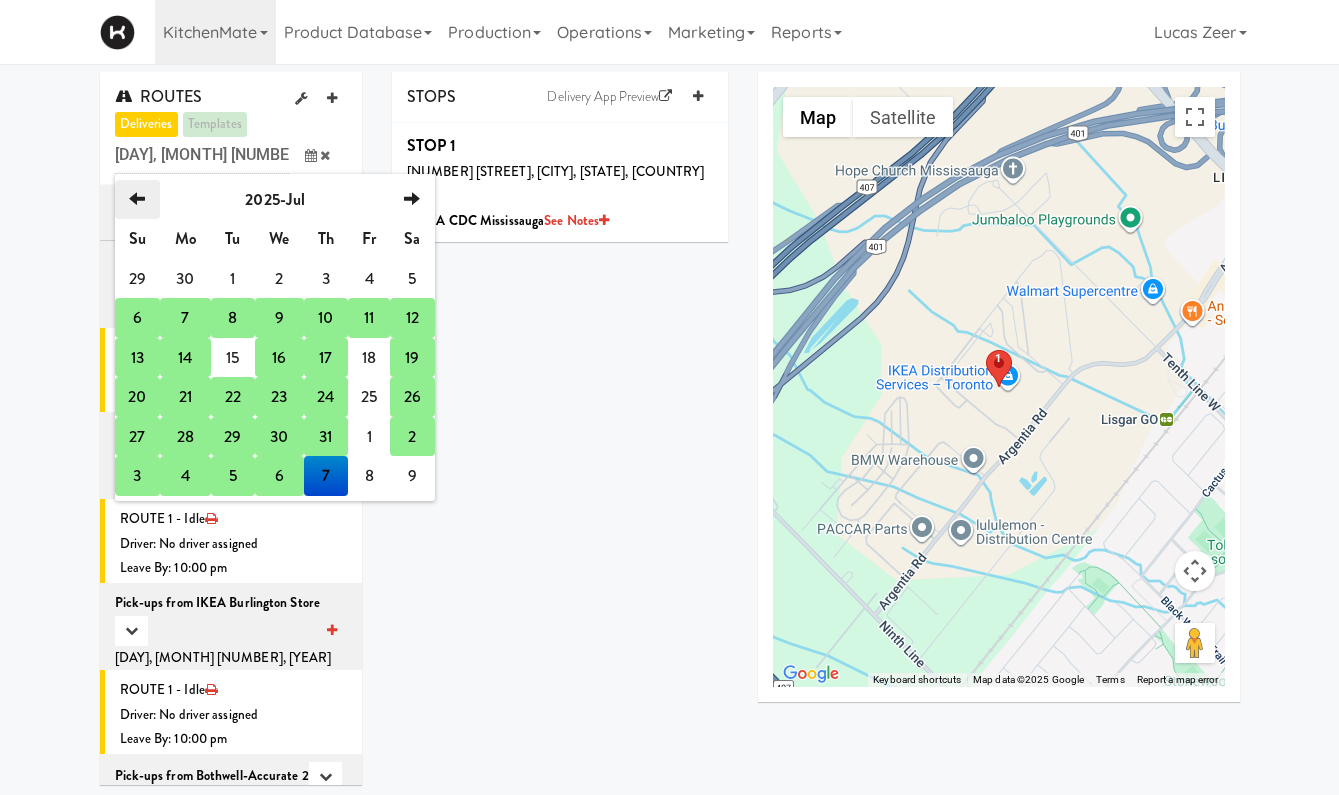 click on "previous" at bounding box center (137, 199) 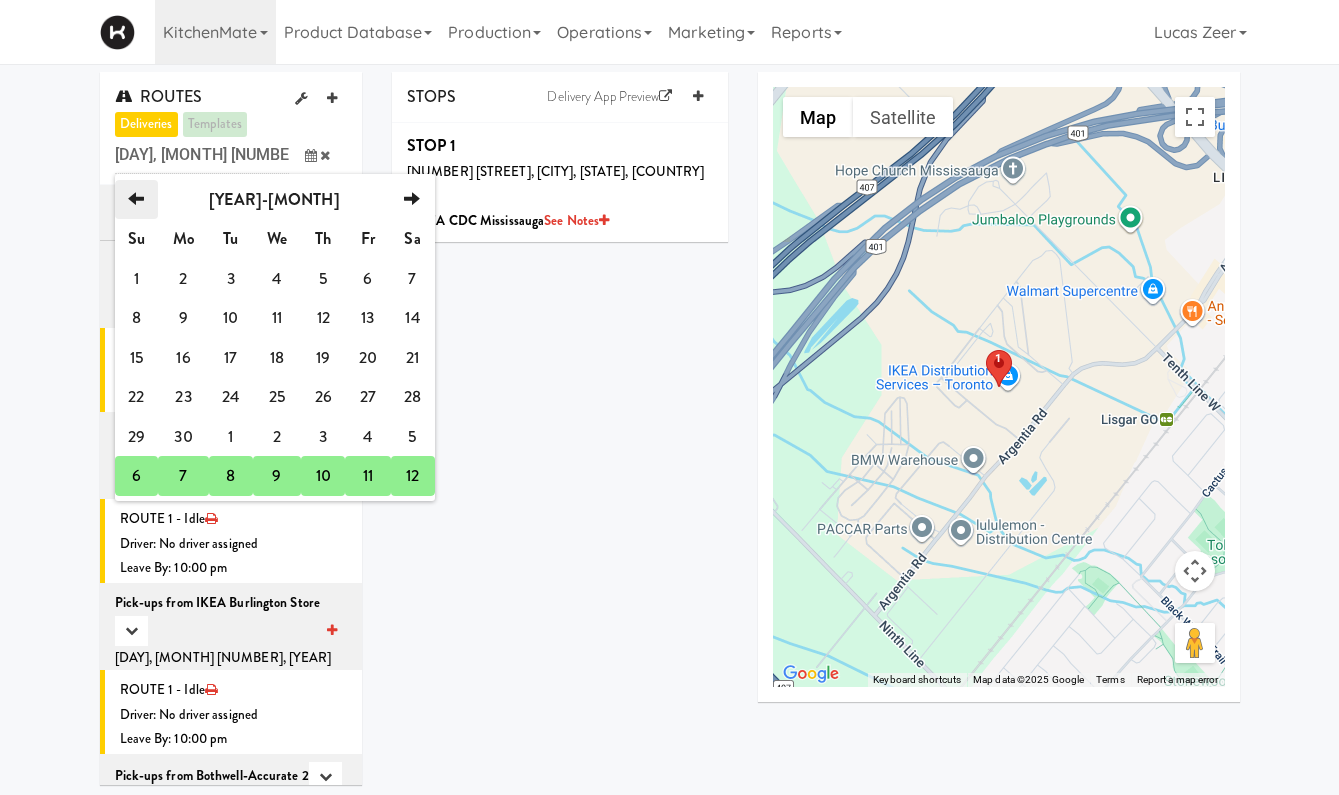 click on "previous" at bounding box center [136, 199] 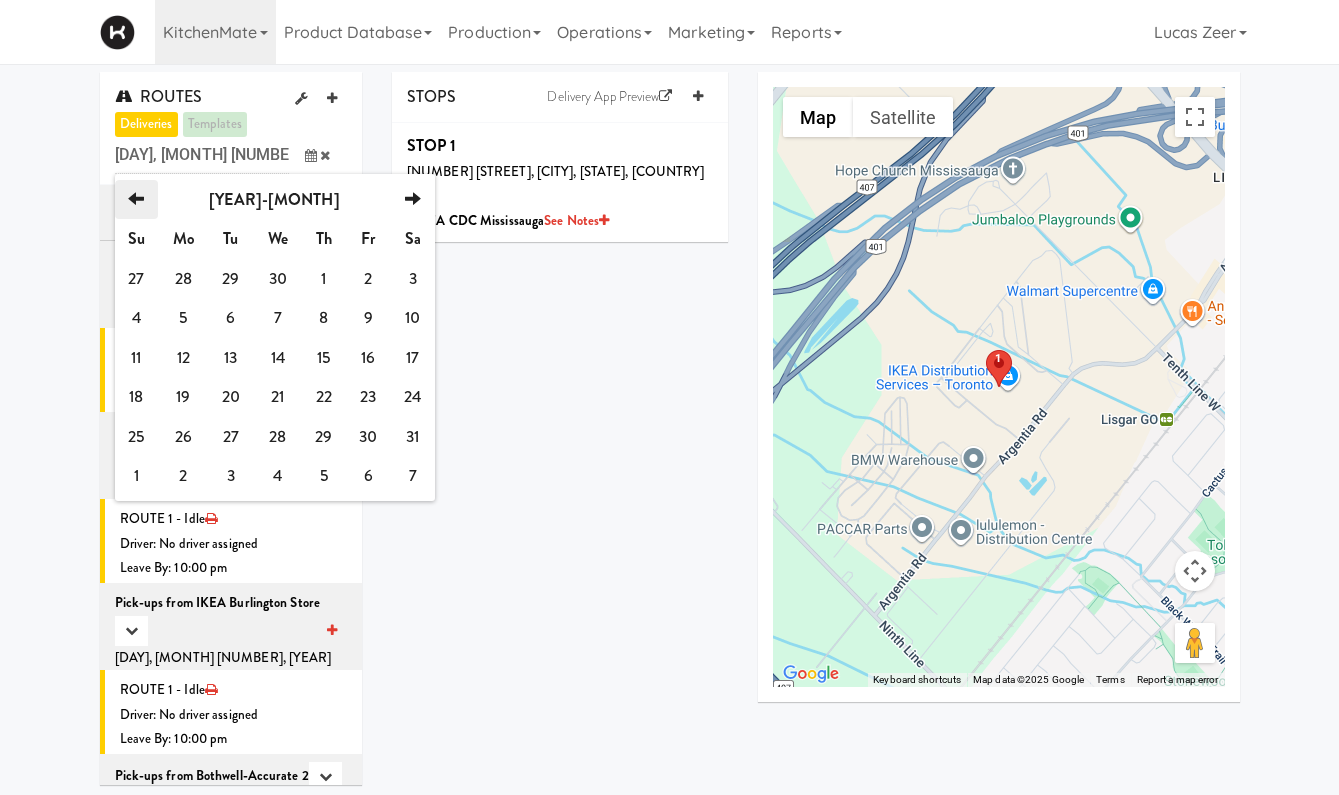 click on "previous" at bounding box center [136, 199] 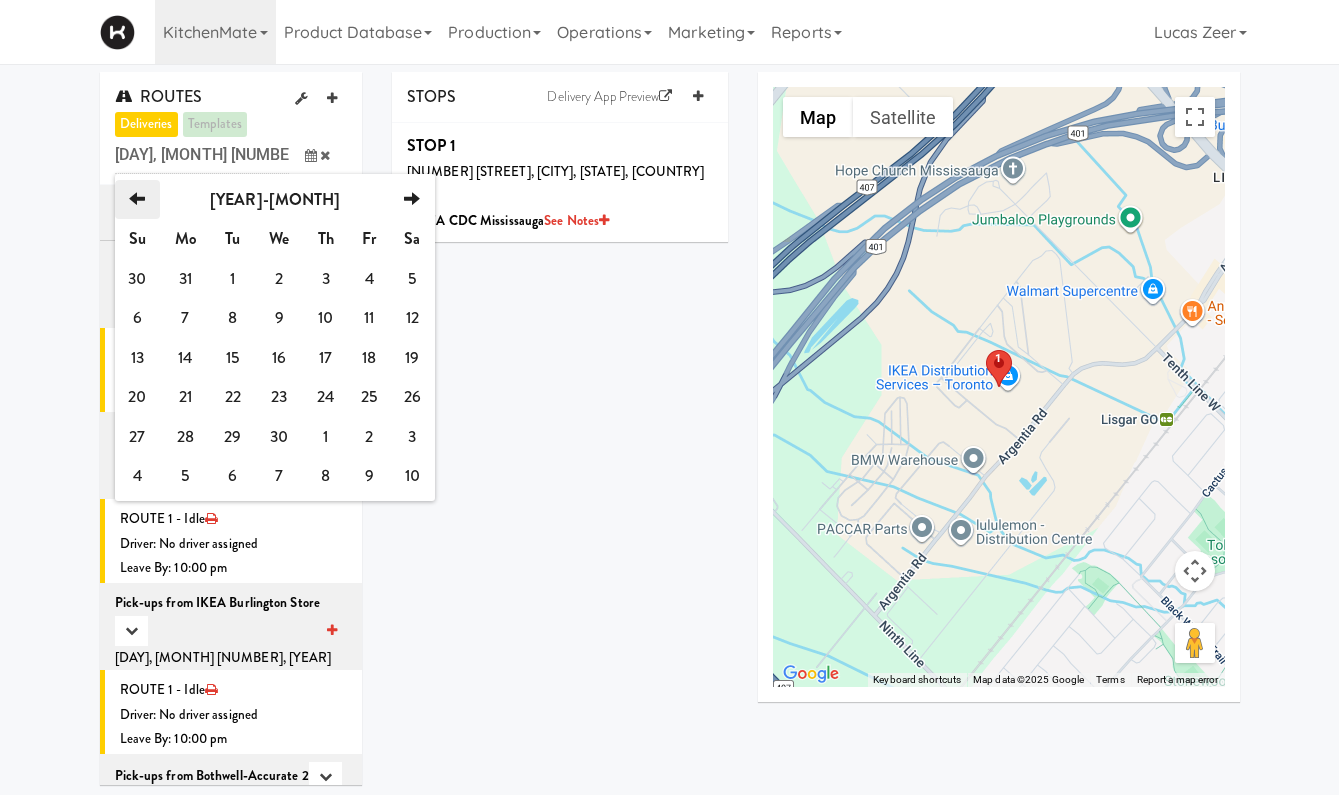 click on "previous" at bounding box center [137, 199] 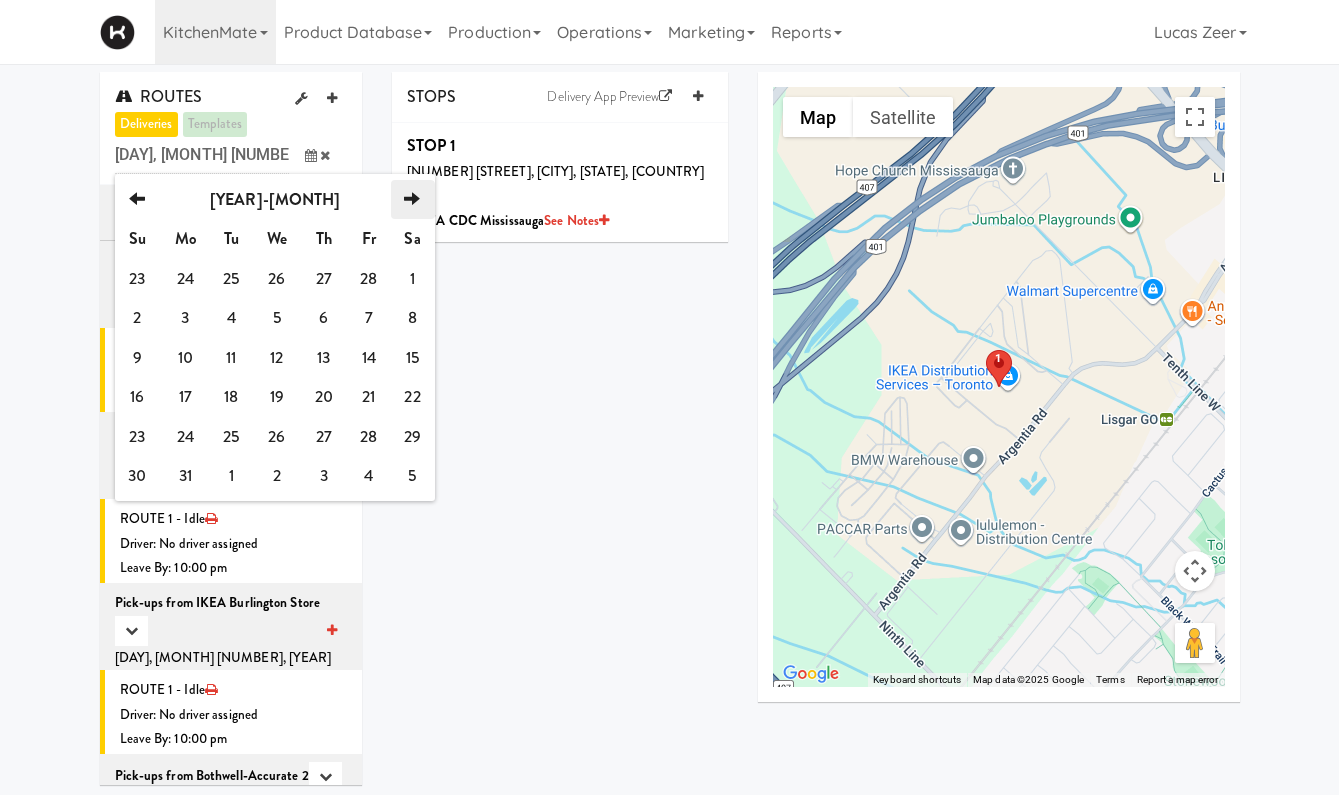 click on "next" at bounding box center (412, 199) 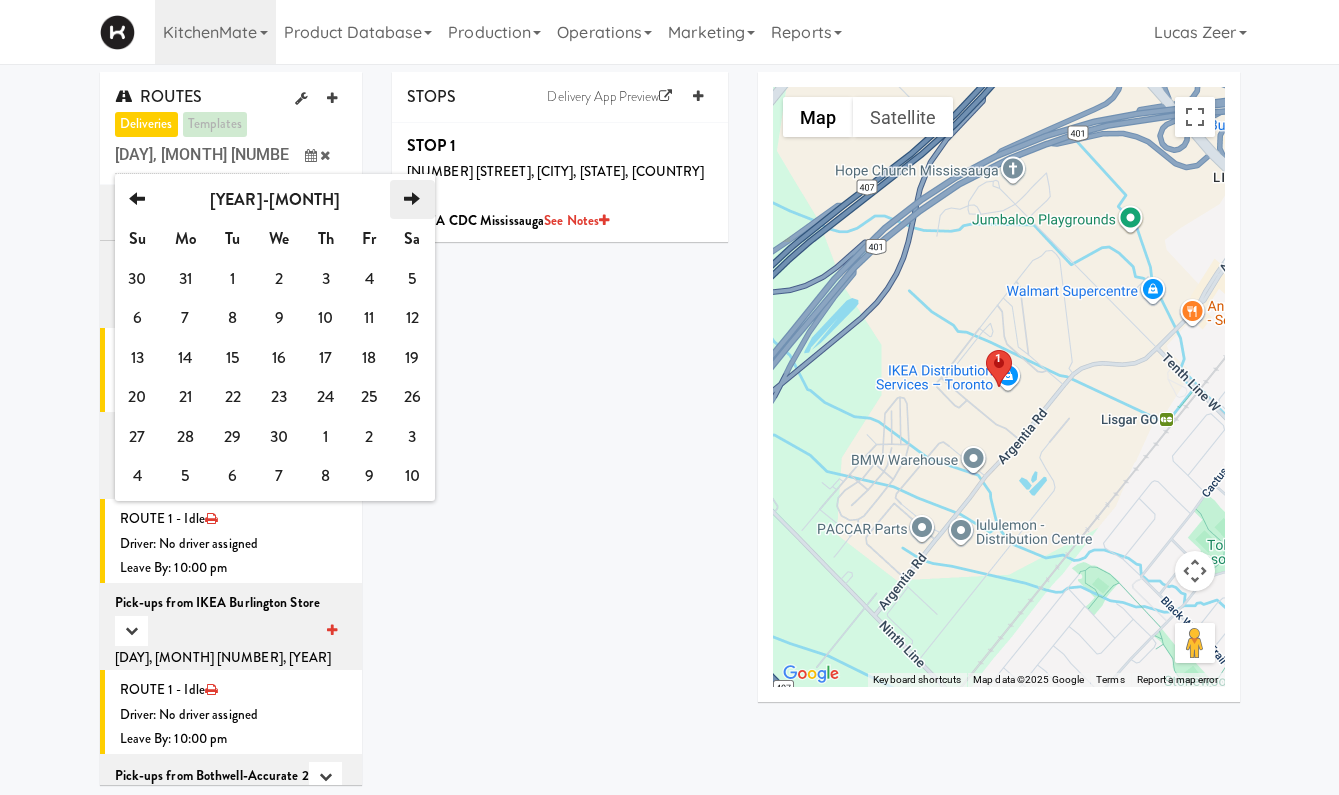click on "next" at bounding box center (412, 199) 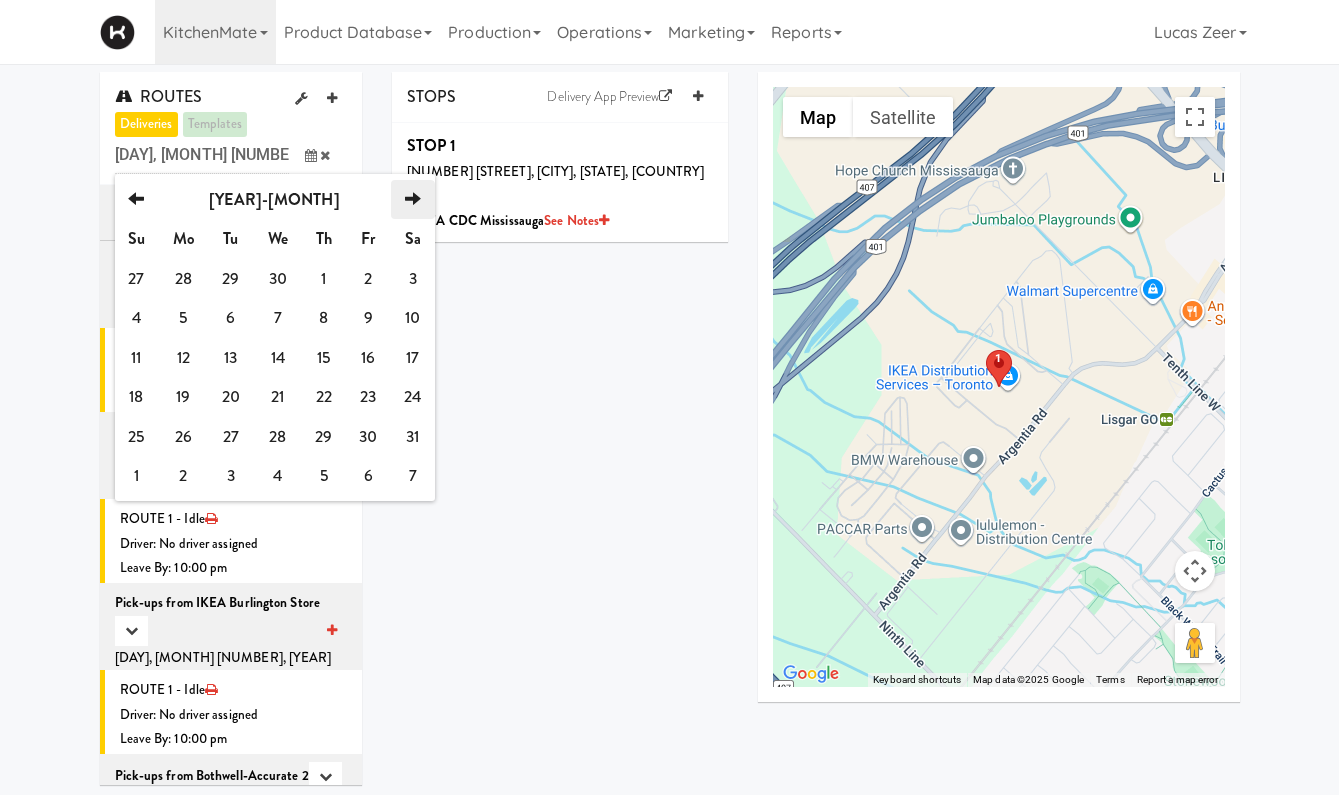 click on "next" at bounding box center (413, 199) 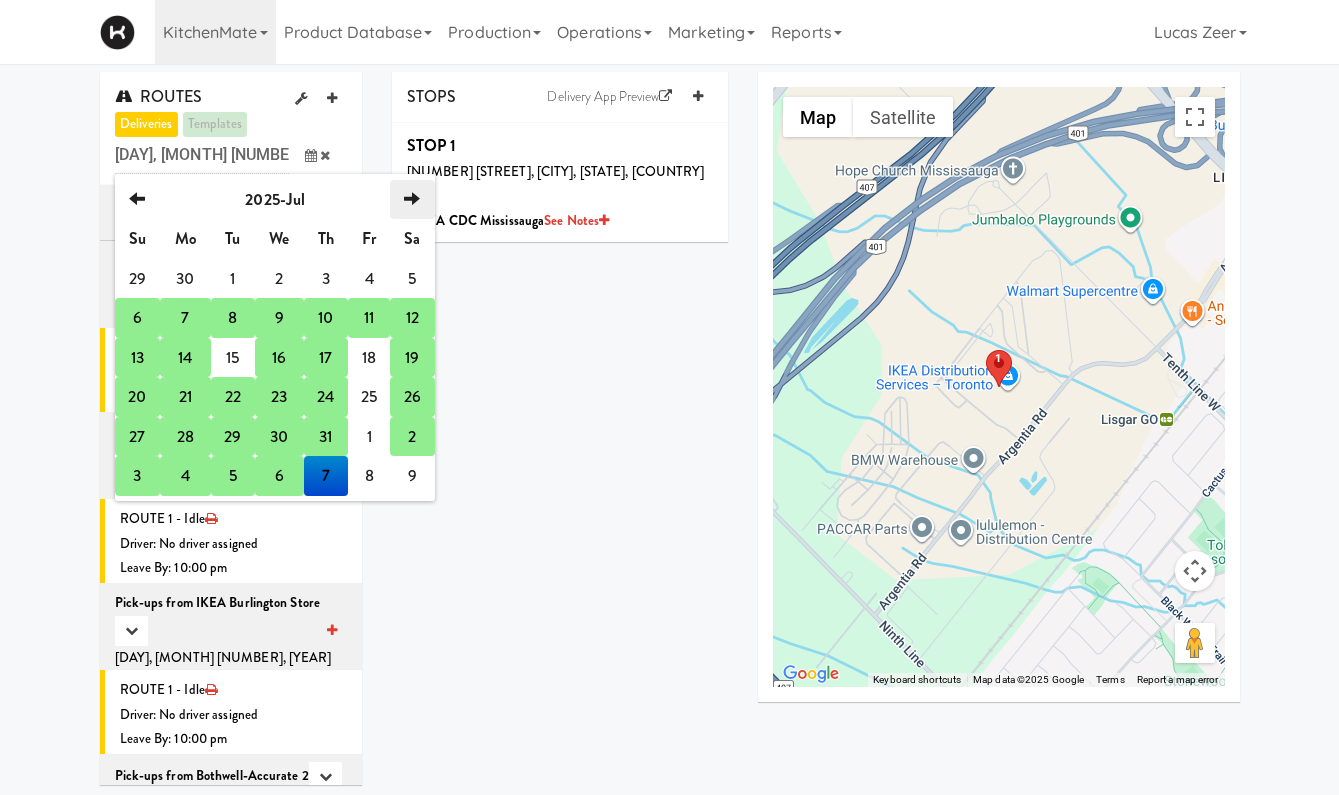 click on "next" at bounding box center [412, 199] 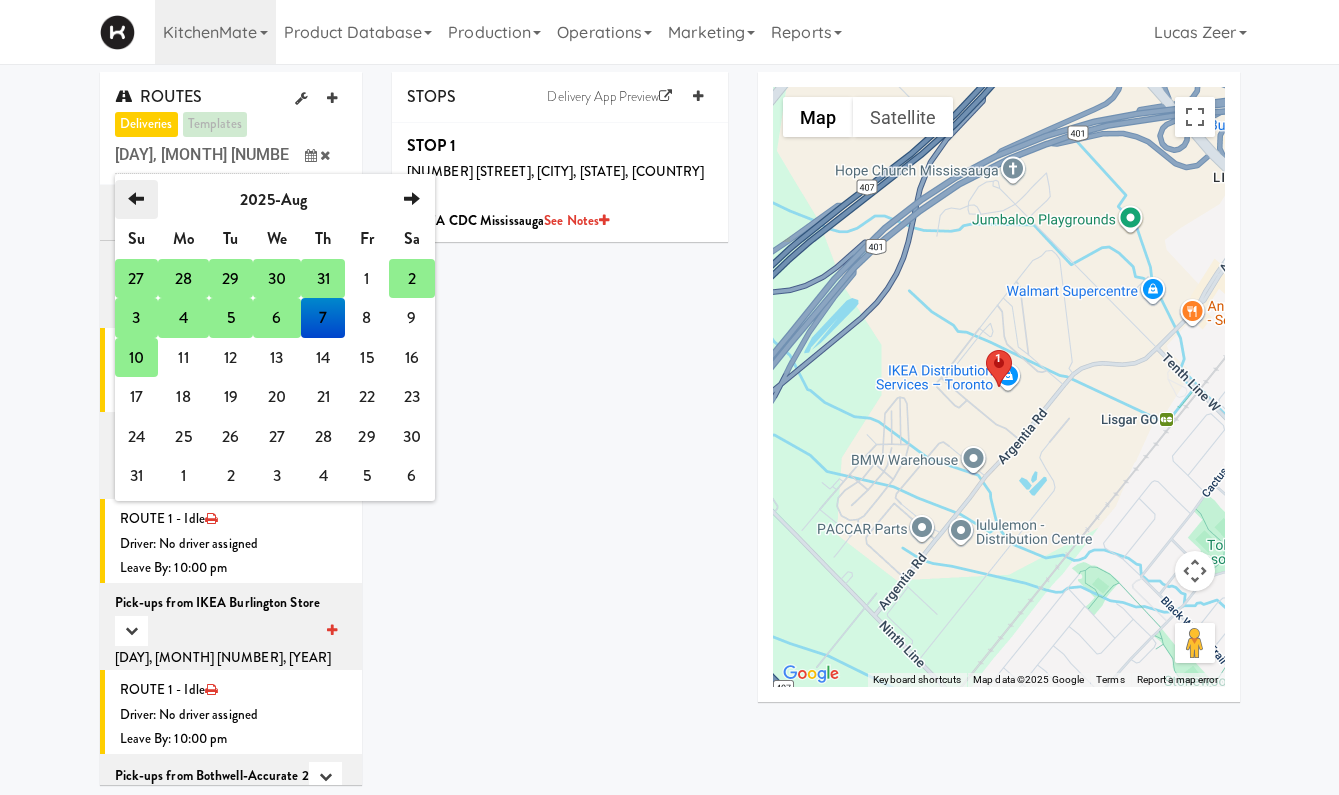 click on "previous" at bounding box center [136, 199] 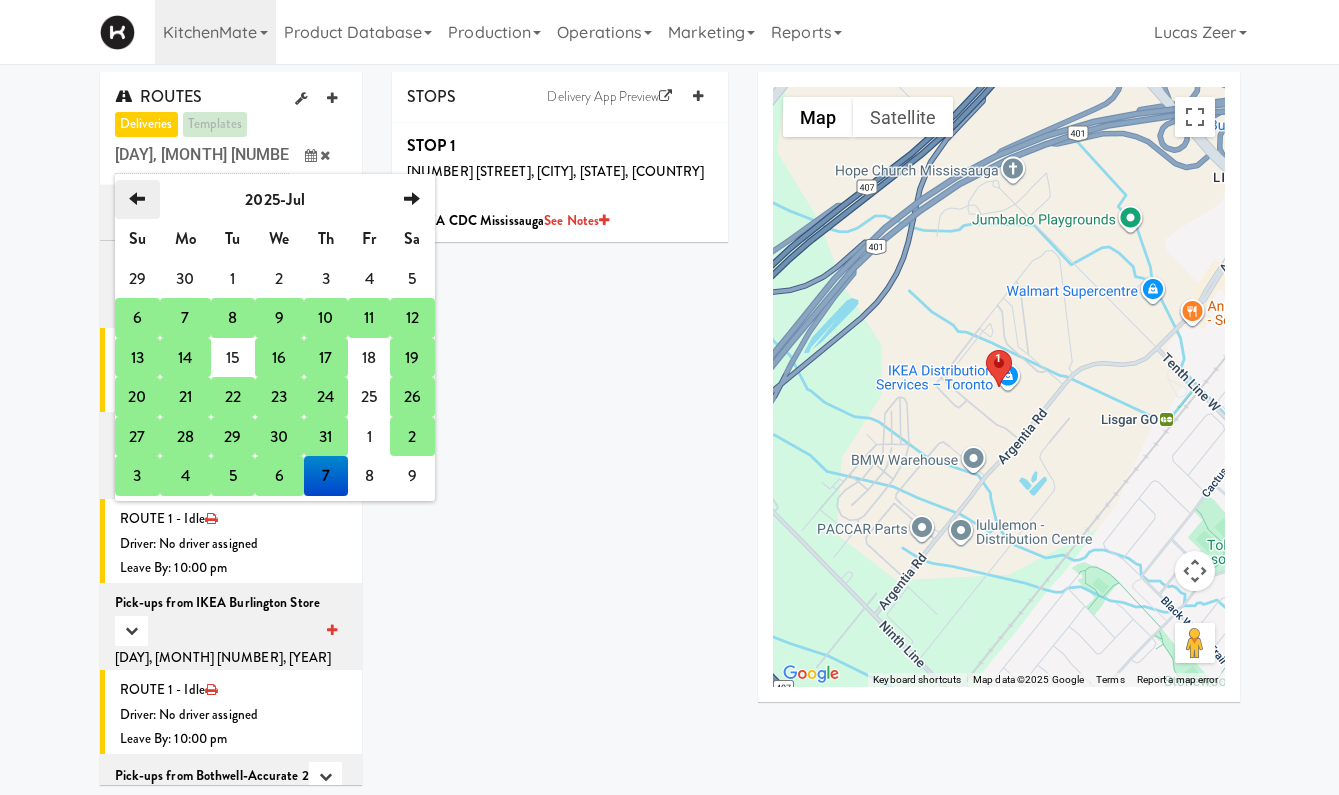 click on "previous" at bounding box center [138, 200] 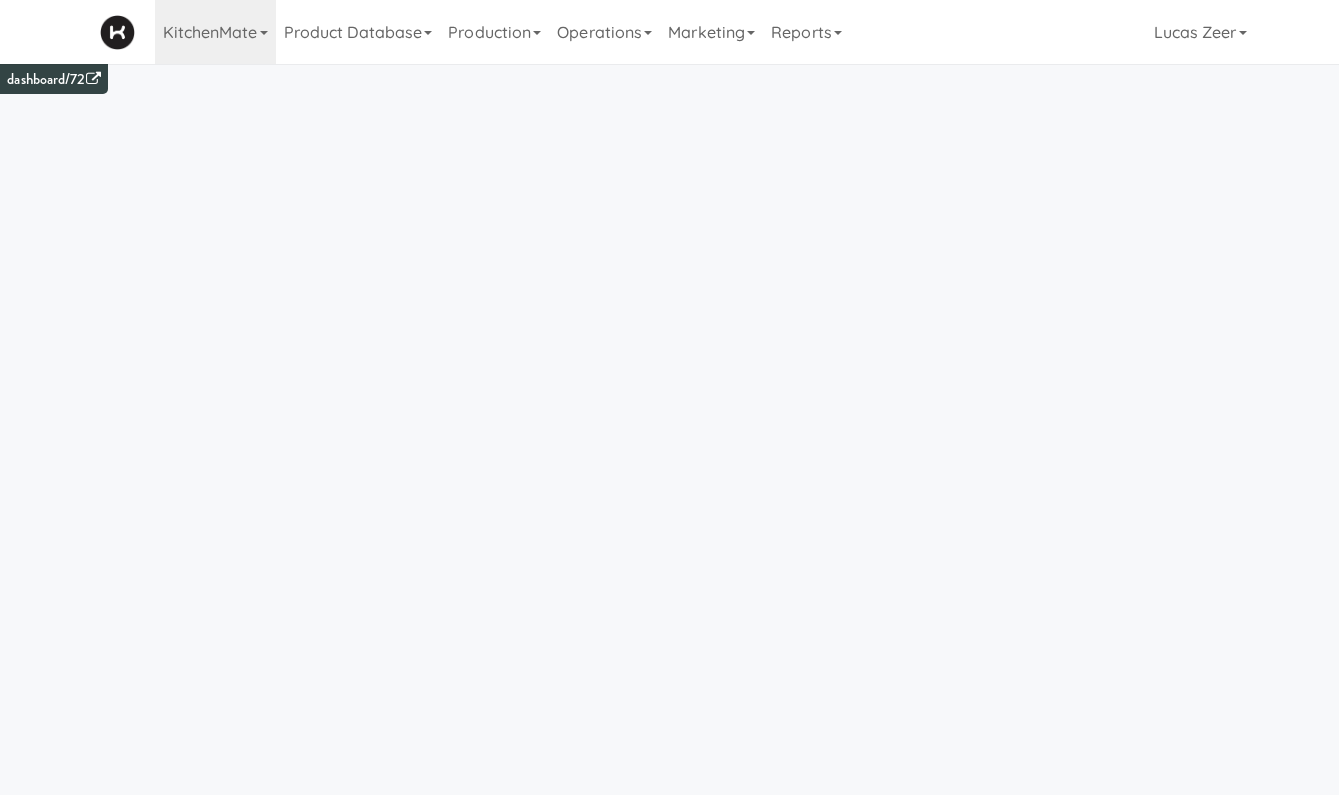 scroll, scrollTop: 0, scrollLeft: 0, axis: both 